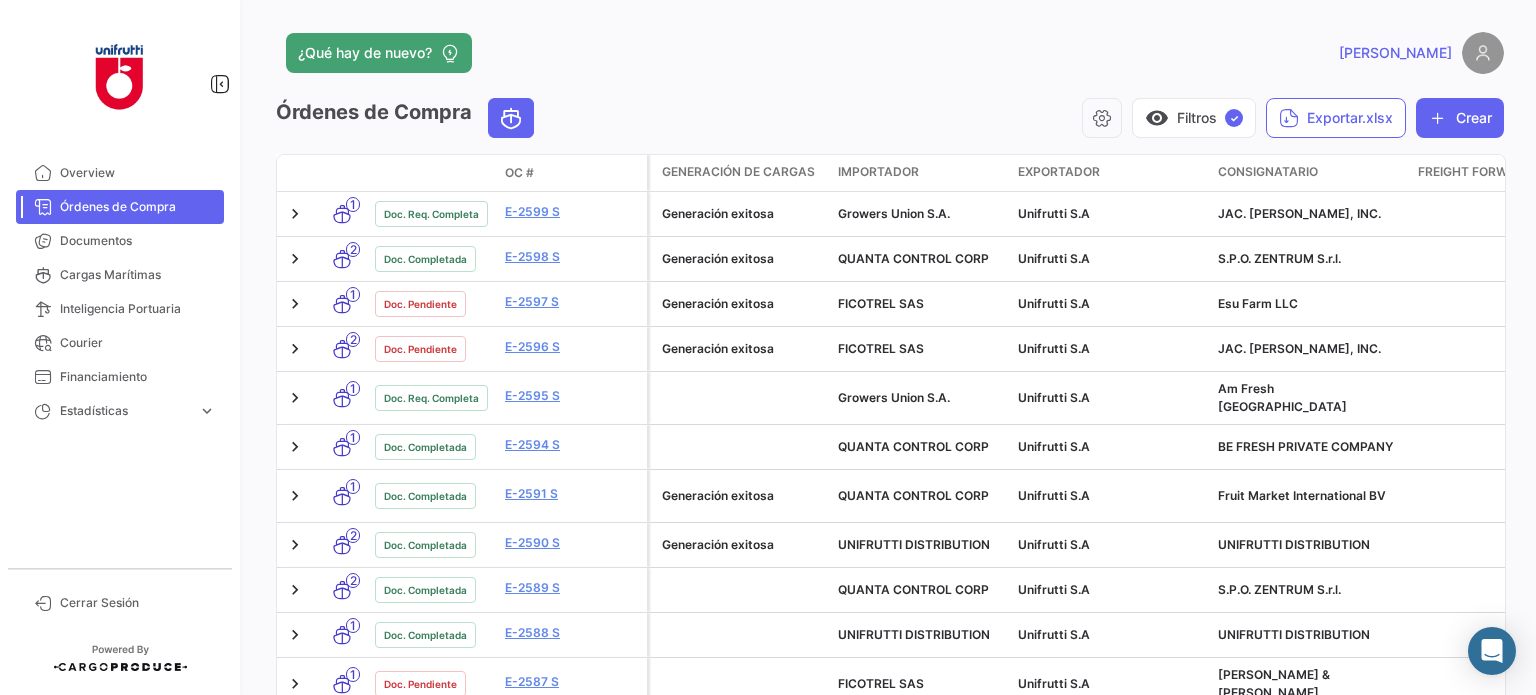 scroll, scrollTop: 0, scrollLeft: 0, axis: both 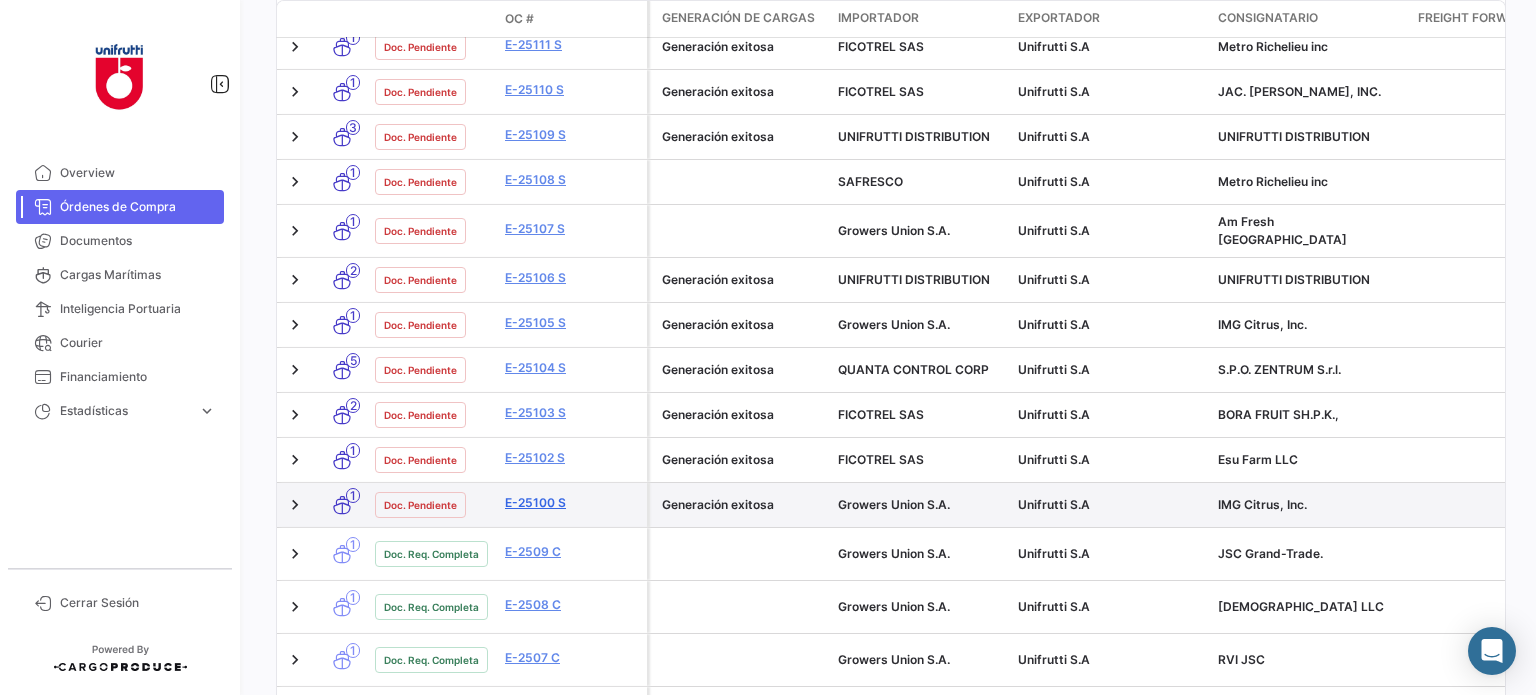 click on "E-25100 S" 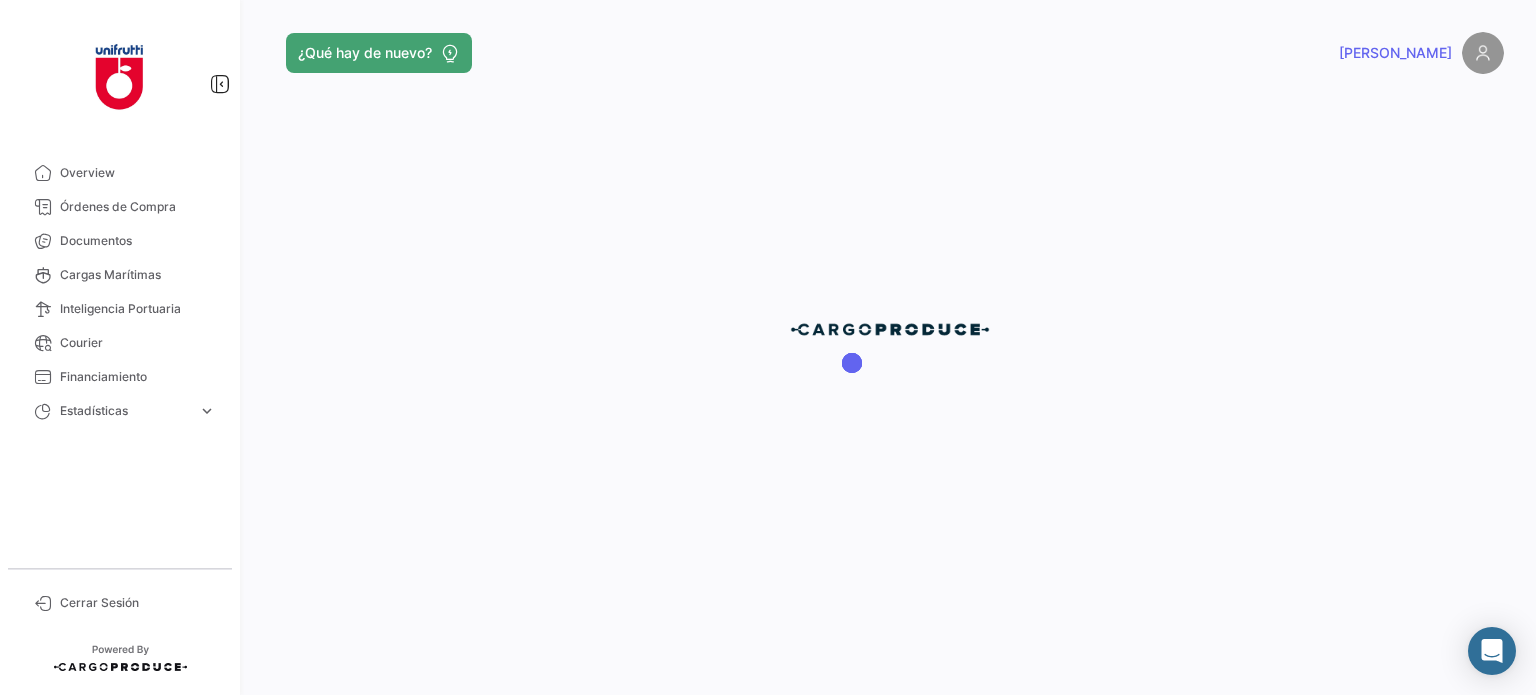 scroll, scrollTop: 0, scrollLeft: 0, axis: both 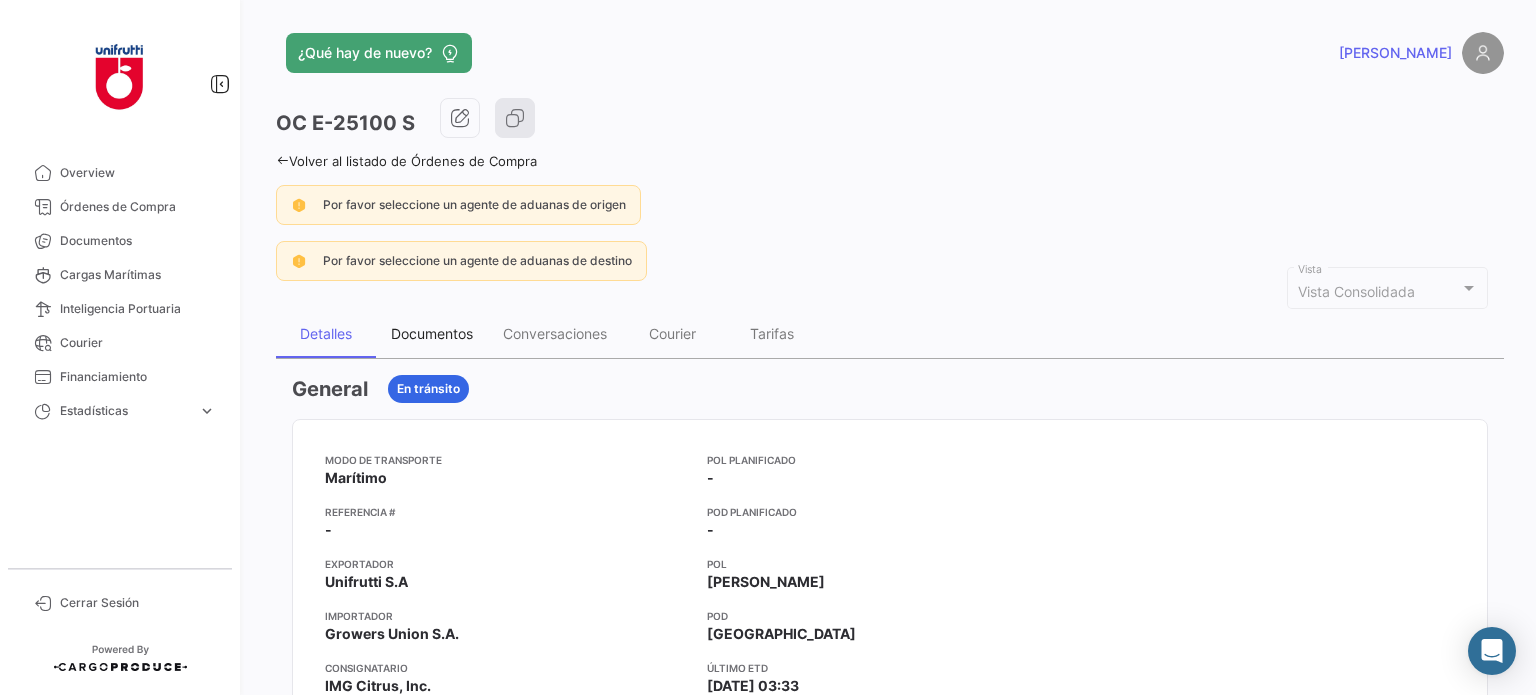 click on "Documentos" at bounding box center [432, 333] 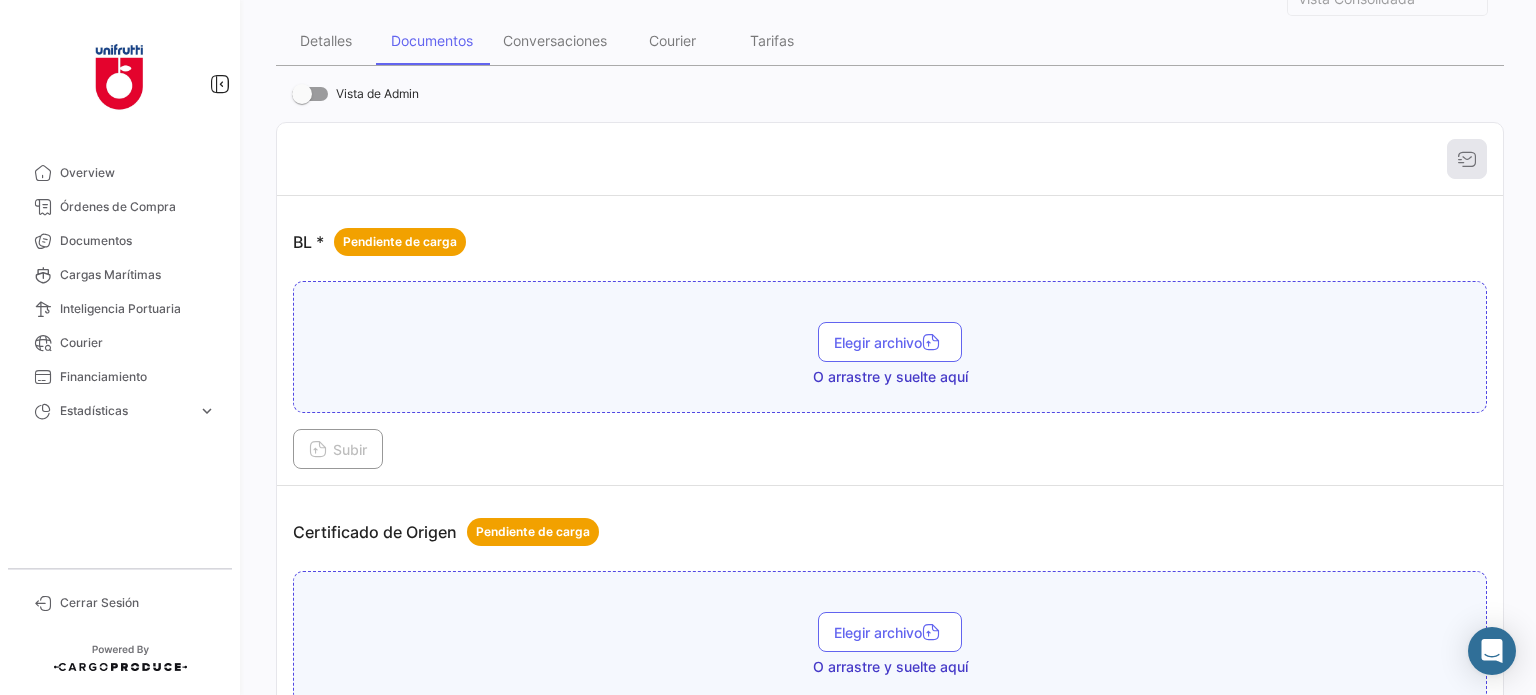scroll, scrollTop: 400, scrollLeft: 0, axis: vertical 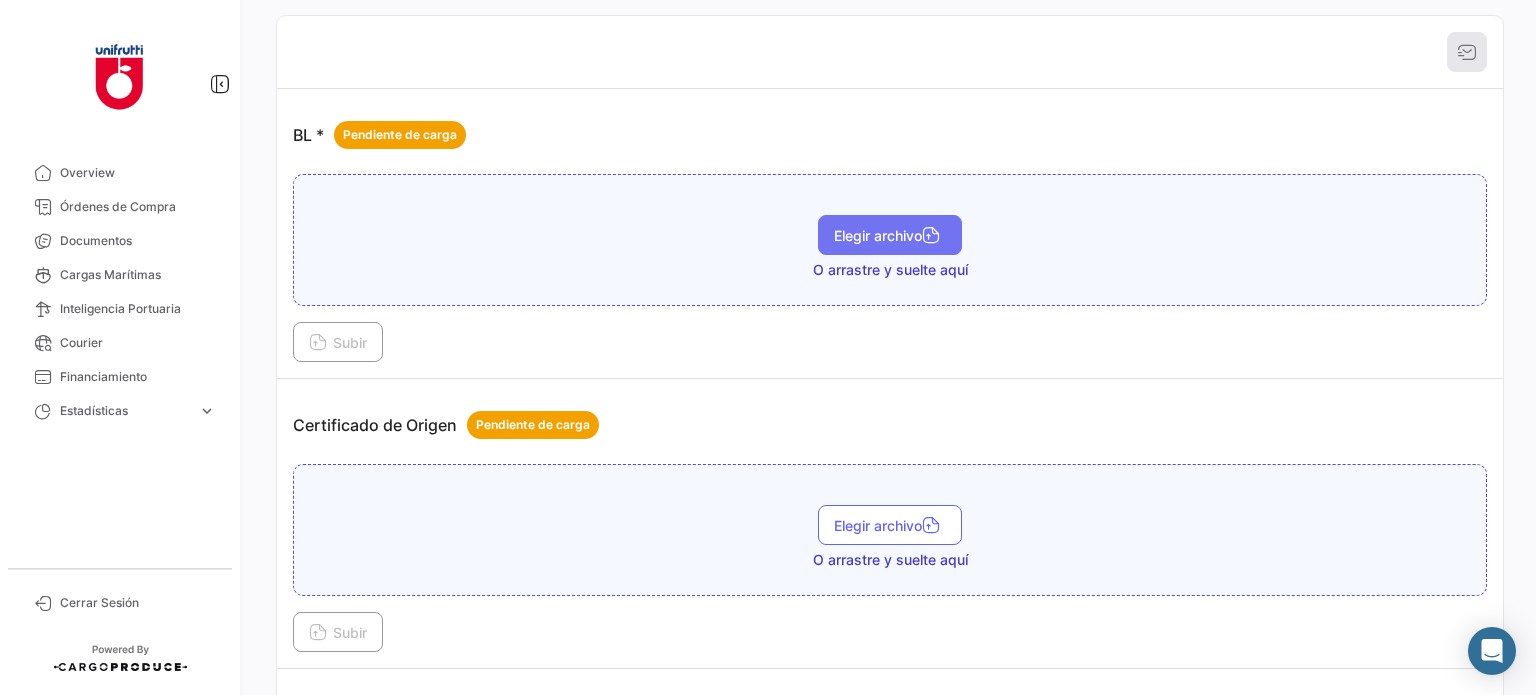 click on "Elegir archivo" at bounding box center (890, 235) 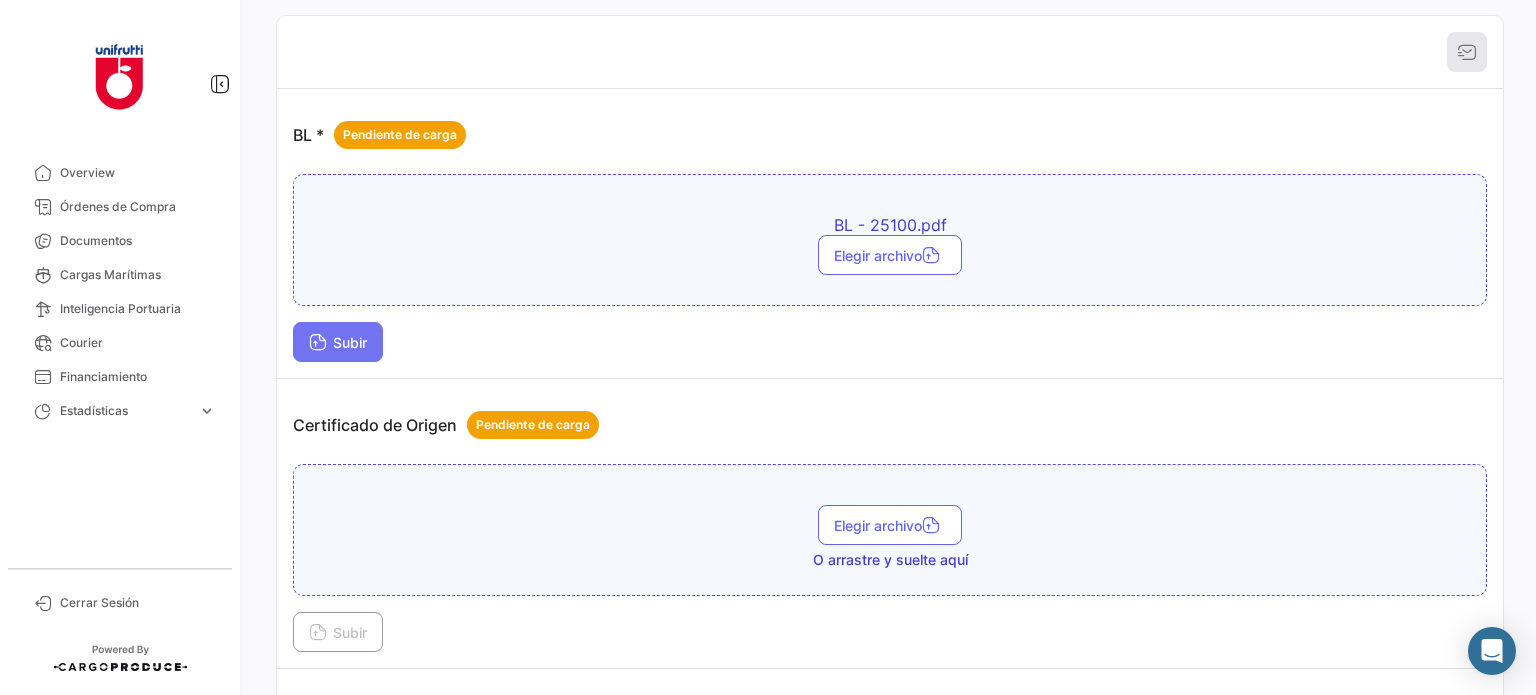 click on "Subir" at bounding box center [338, 342] 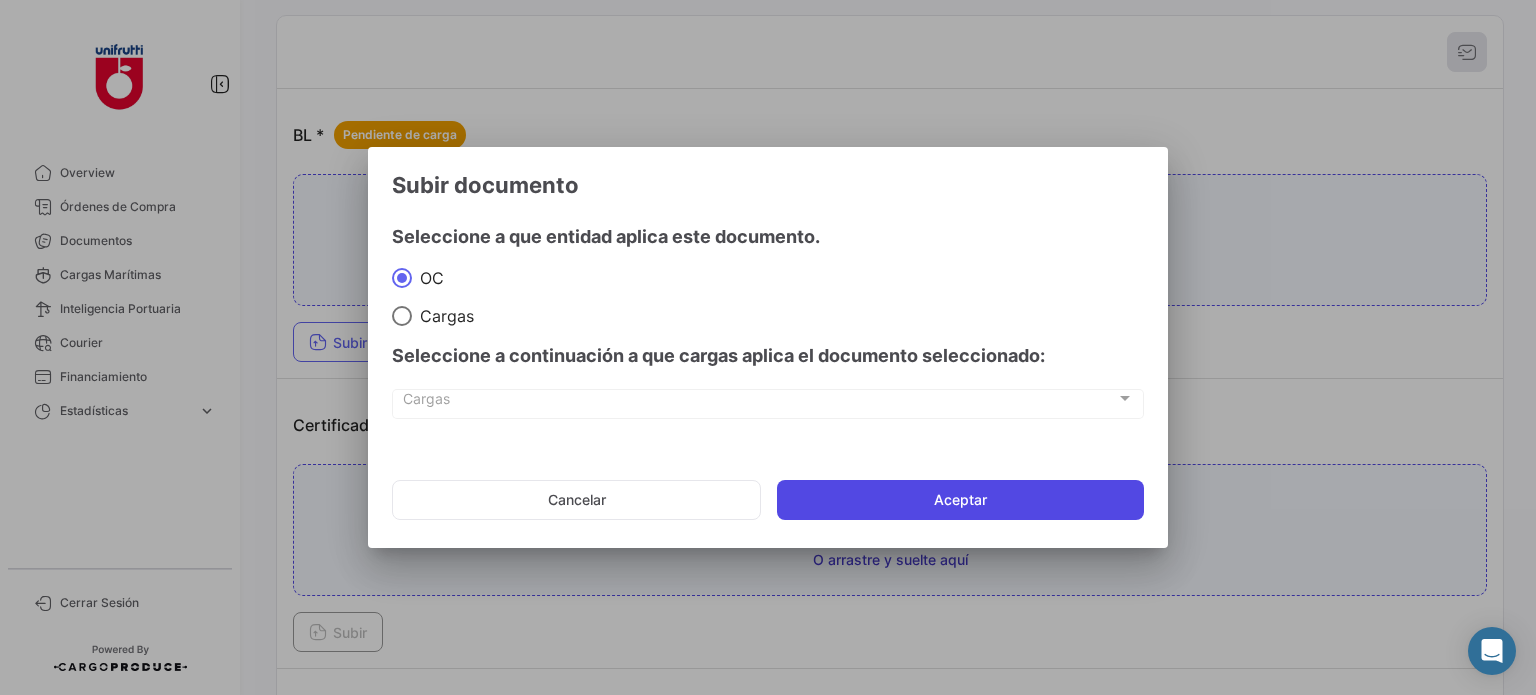 click on "Aceptar" 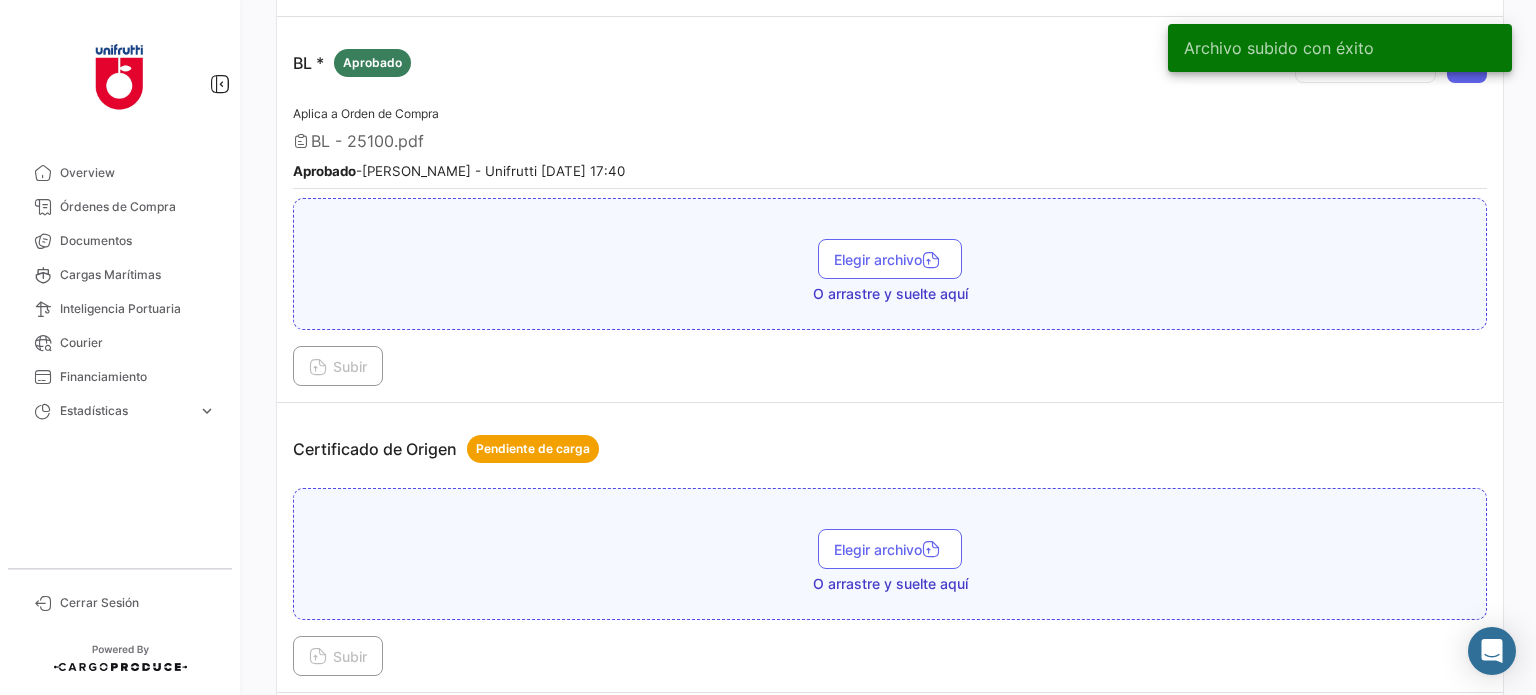 scroll, scrollTop: 500, scrollLeft: 0, axis: vertical 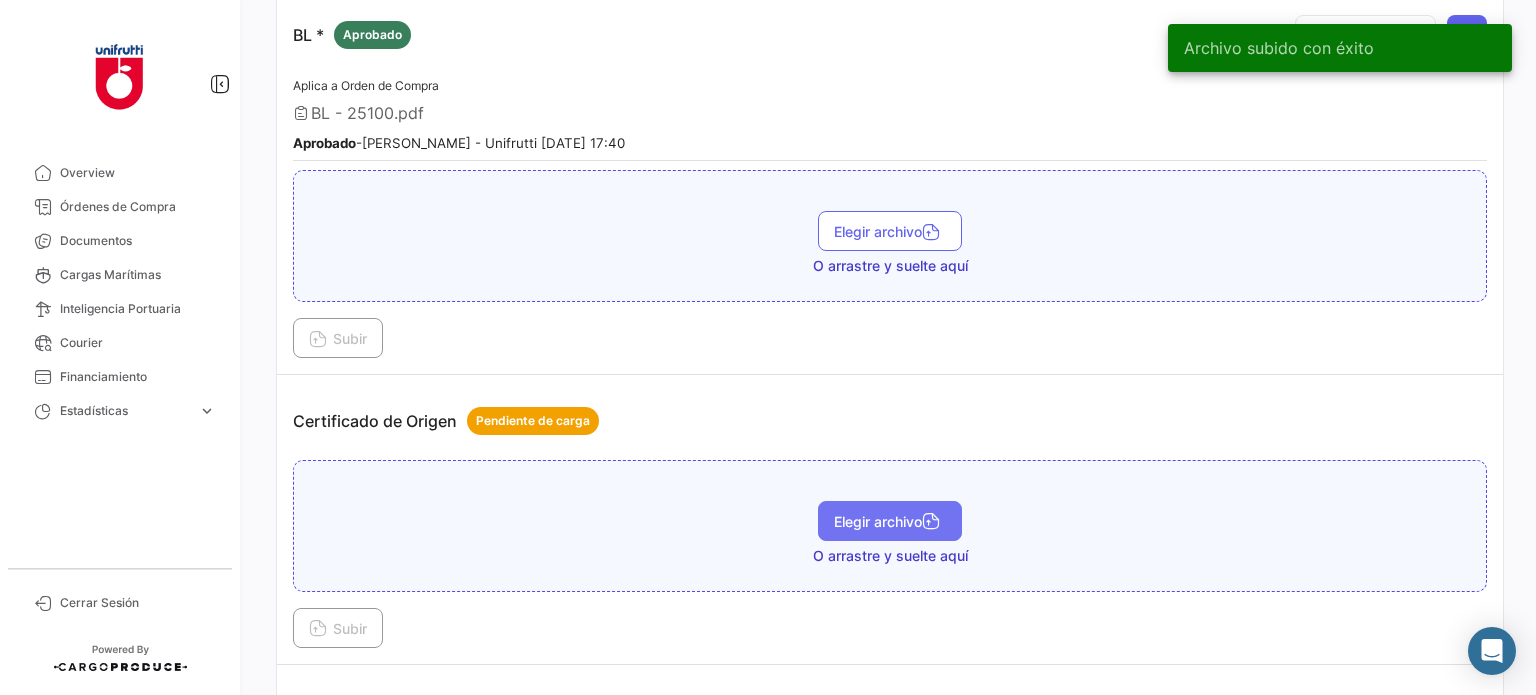 click on "Elegir archivo" at bounding box center [890, 521] 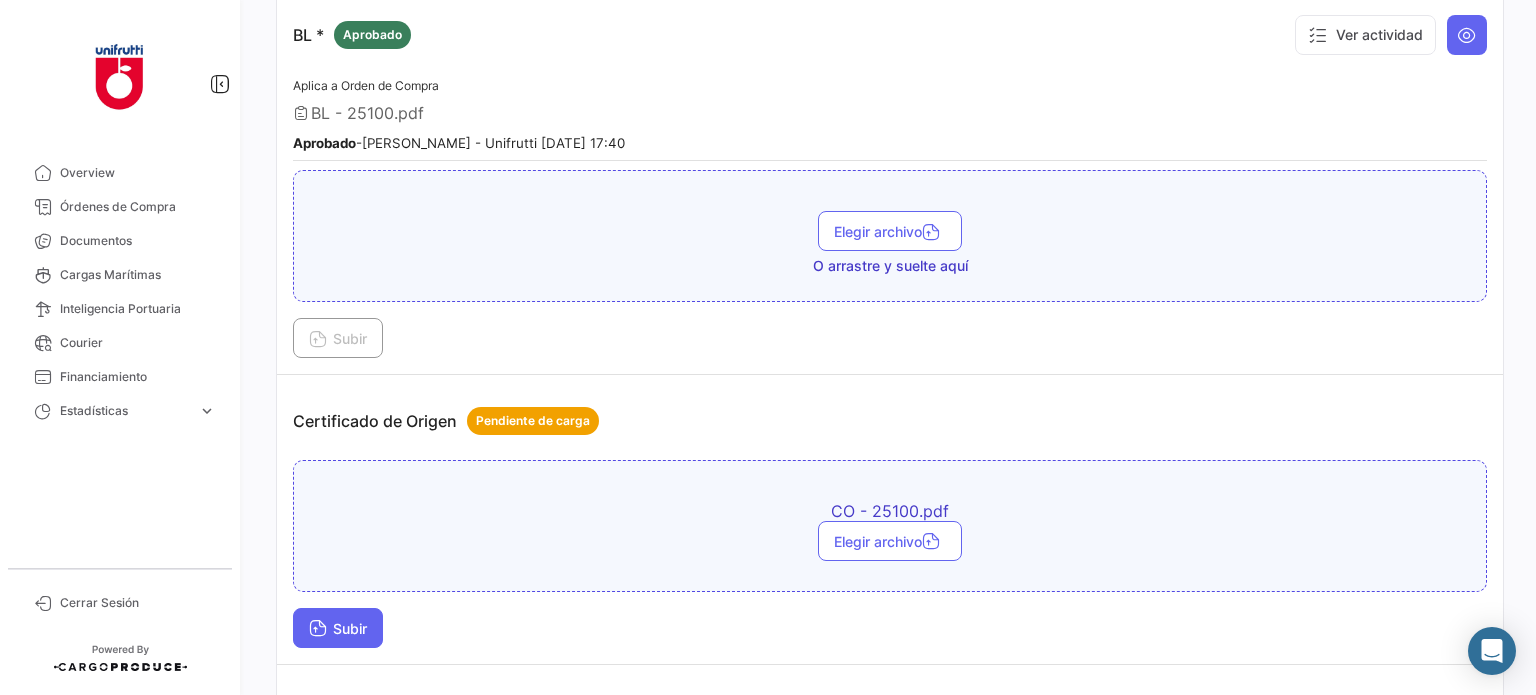 click on "Subir" at bounding box center [338, 628] 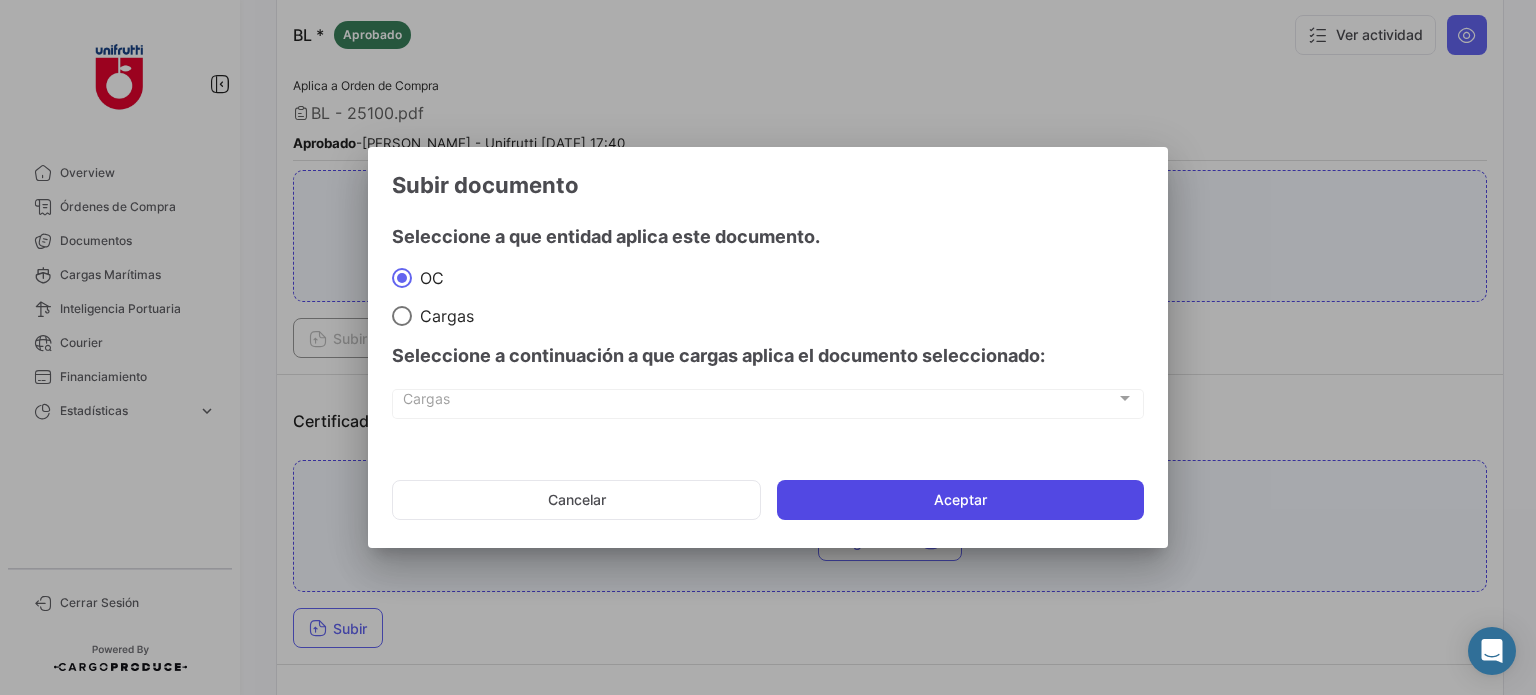 click on "Aceptar" 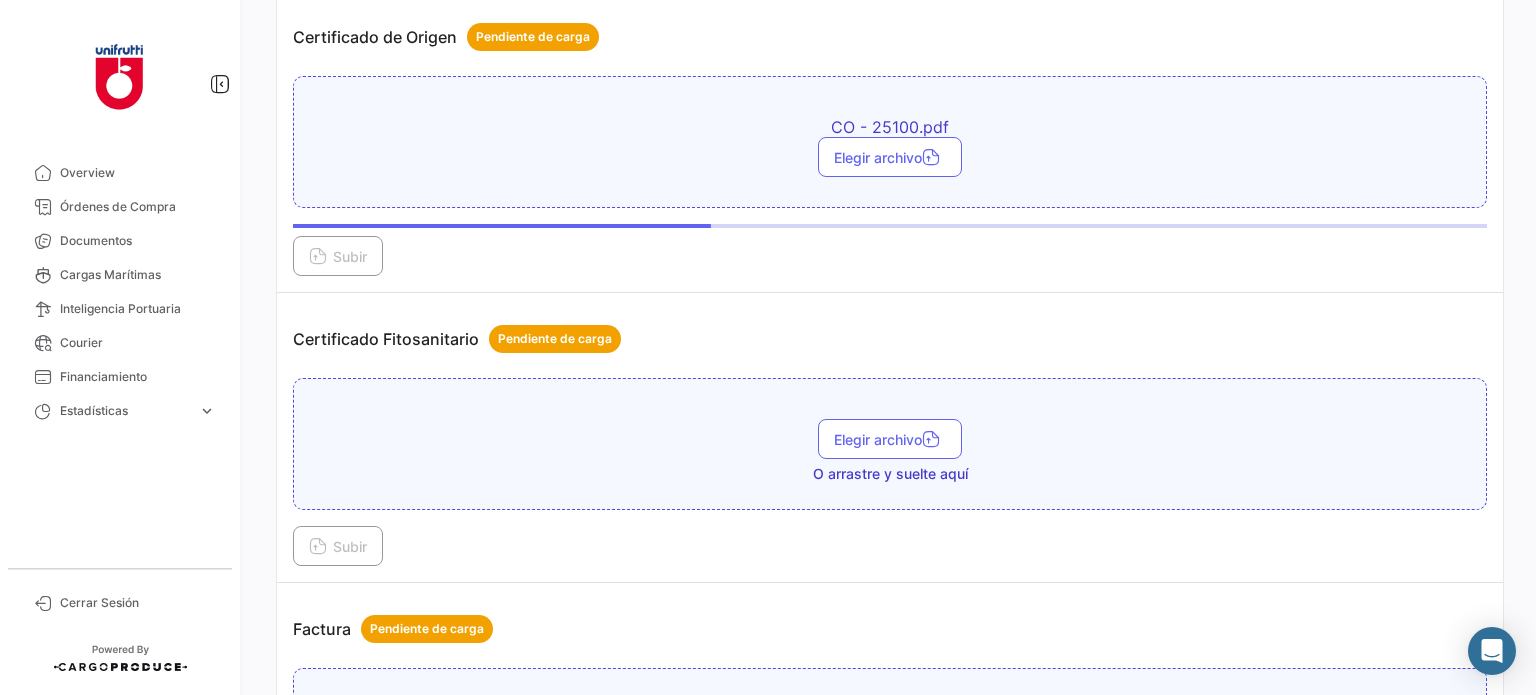 scroll, scrollTop: 900, scrollLeft: 0, axis: vertical 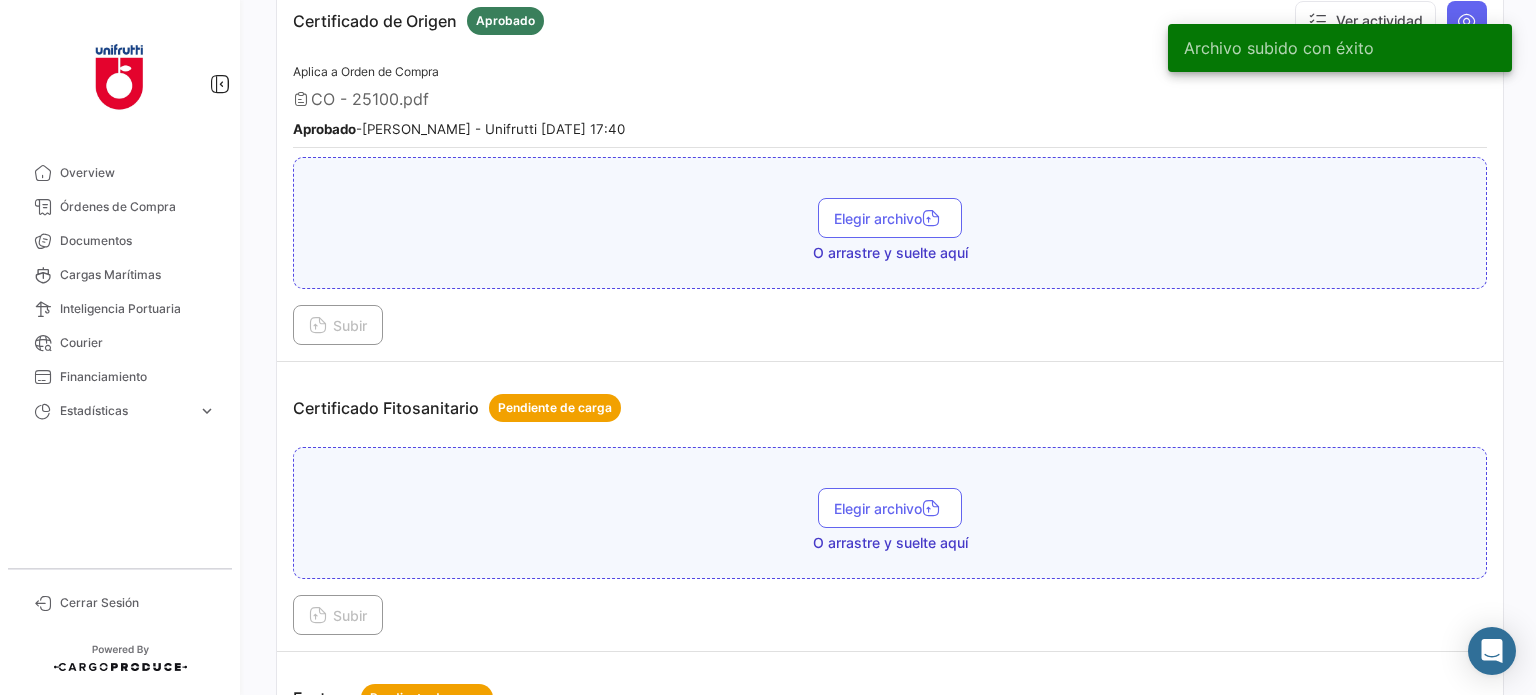 click on "Certificado Fitosanitario    Pendiente de carga" at bounding box center (890, 408) 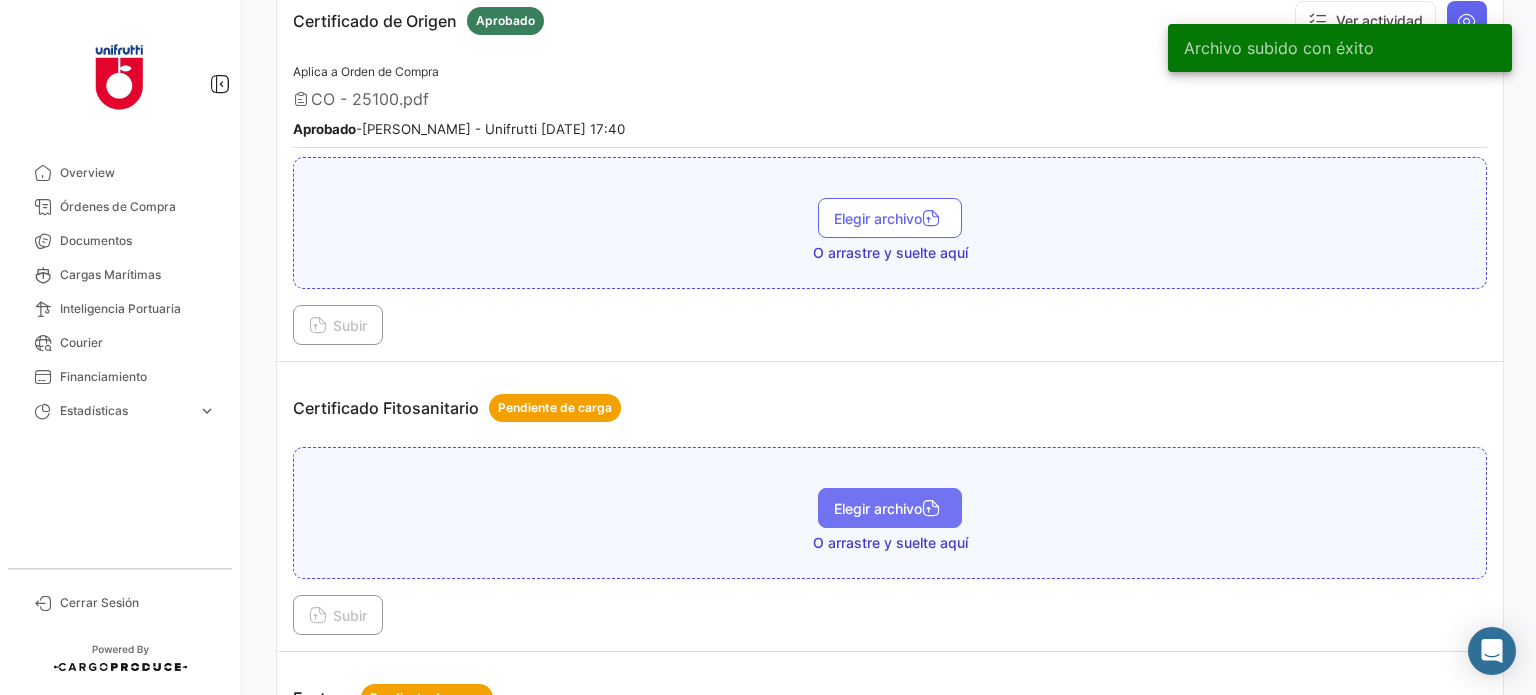 click on "Elegir archivo" at bounding box center (890, 508) 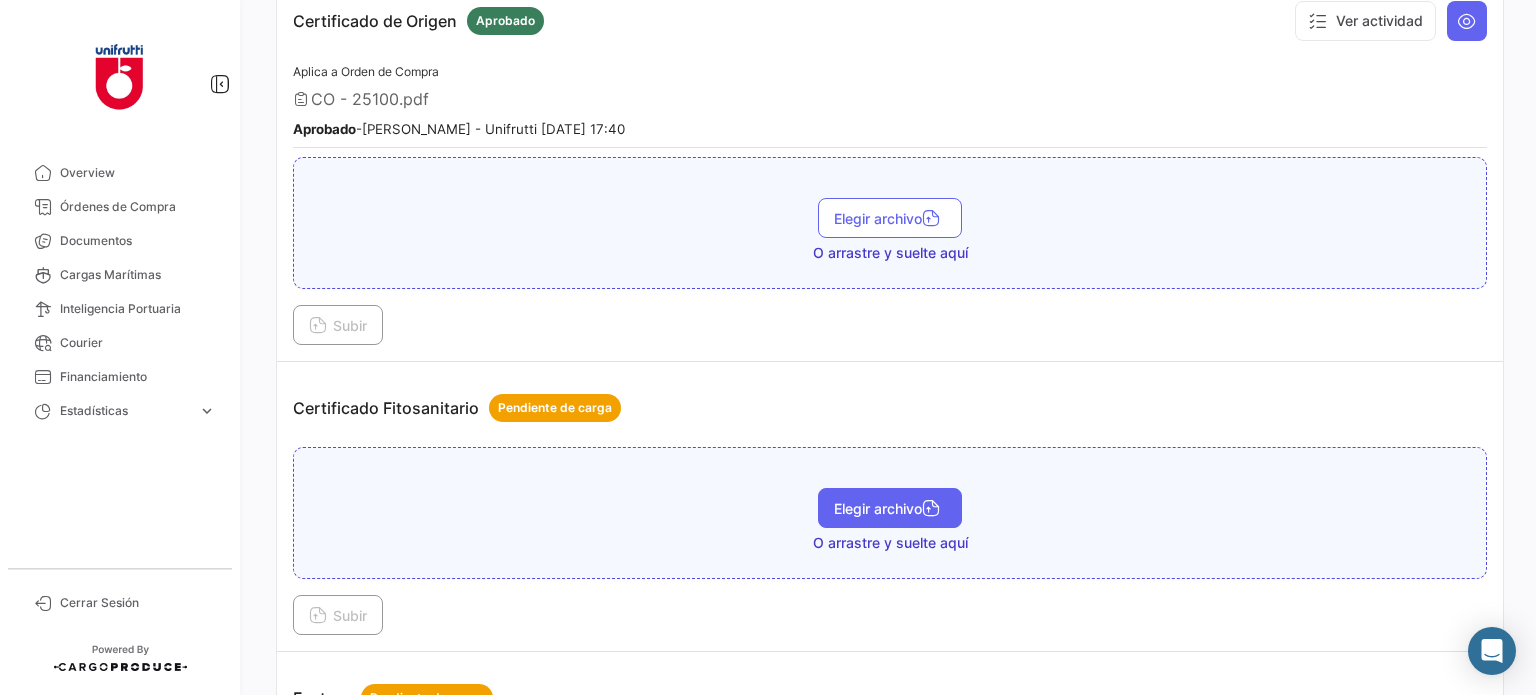 click on "Elegir archivo" at bounding box center [890, 508] 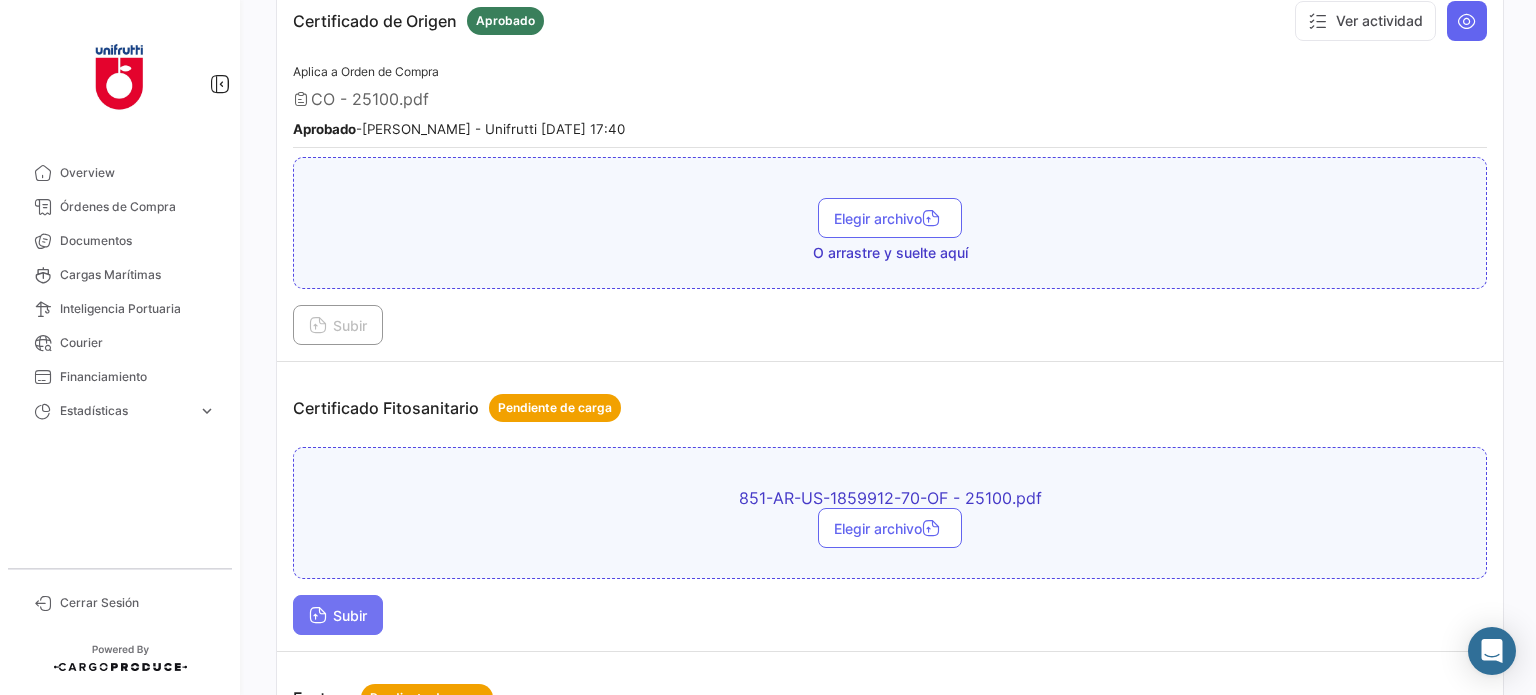 click on "Subir" at bounding box center [338, 615] 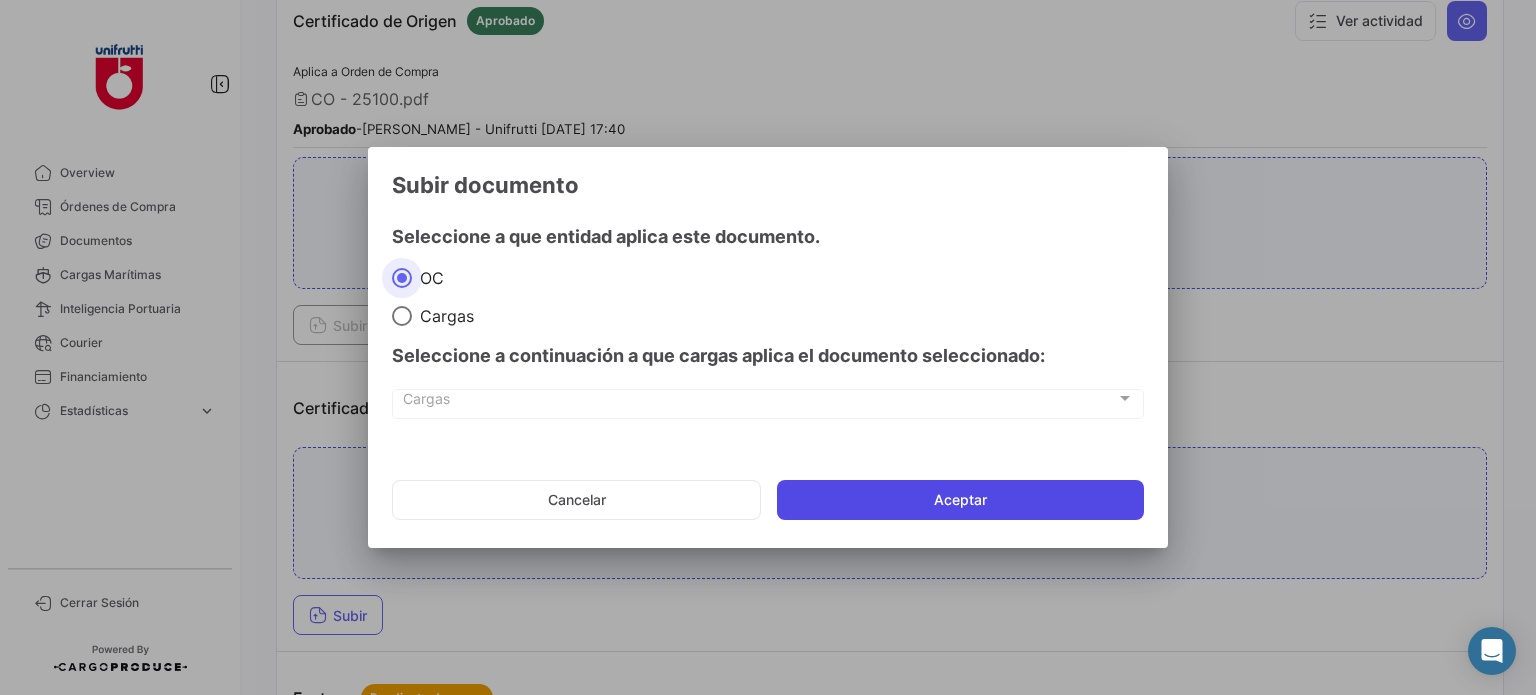 click on "Aceptar" 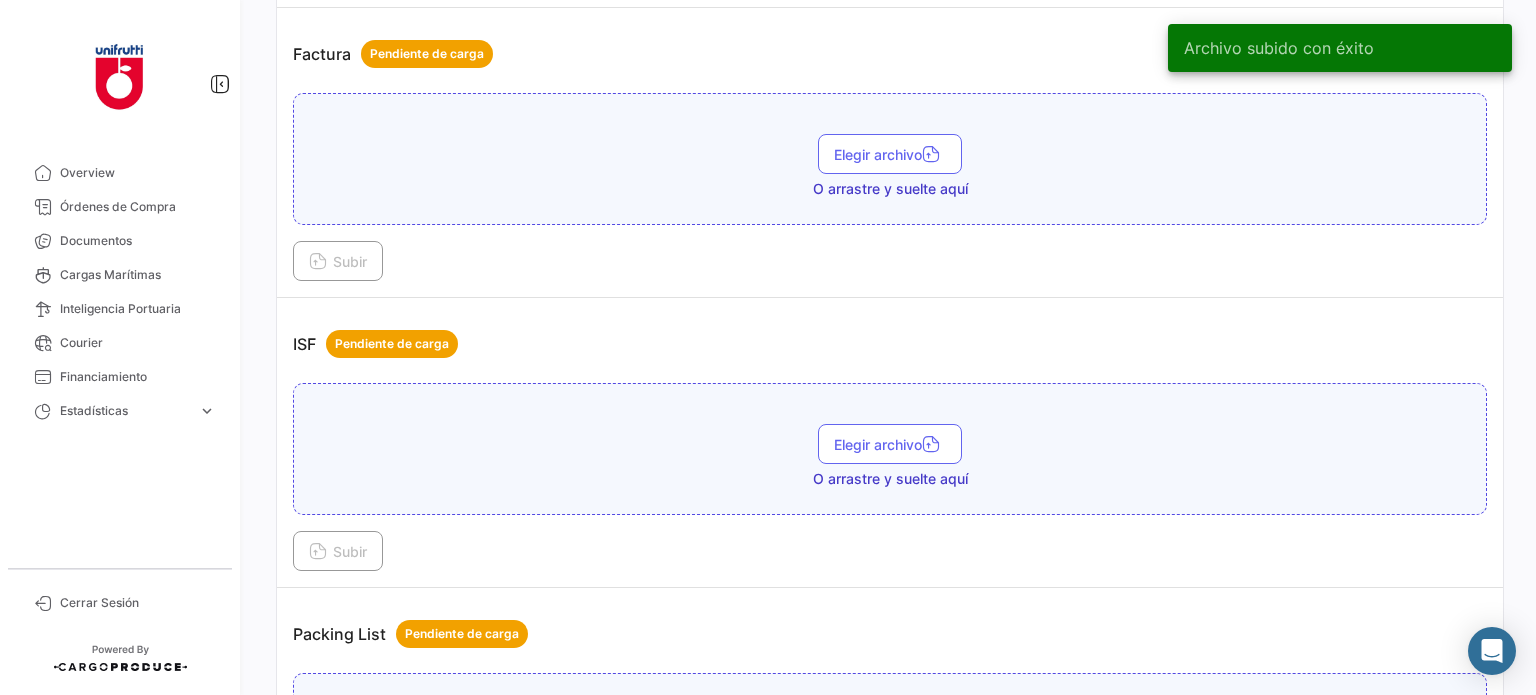 scroll, scrollTop: 1919, scrollLeft: 0, axis: vertical 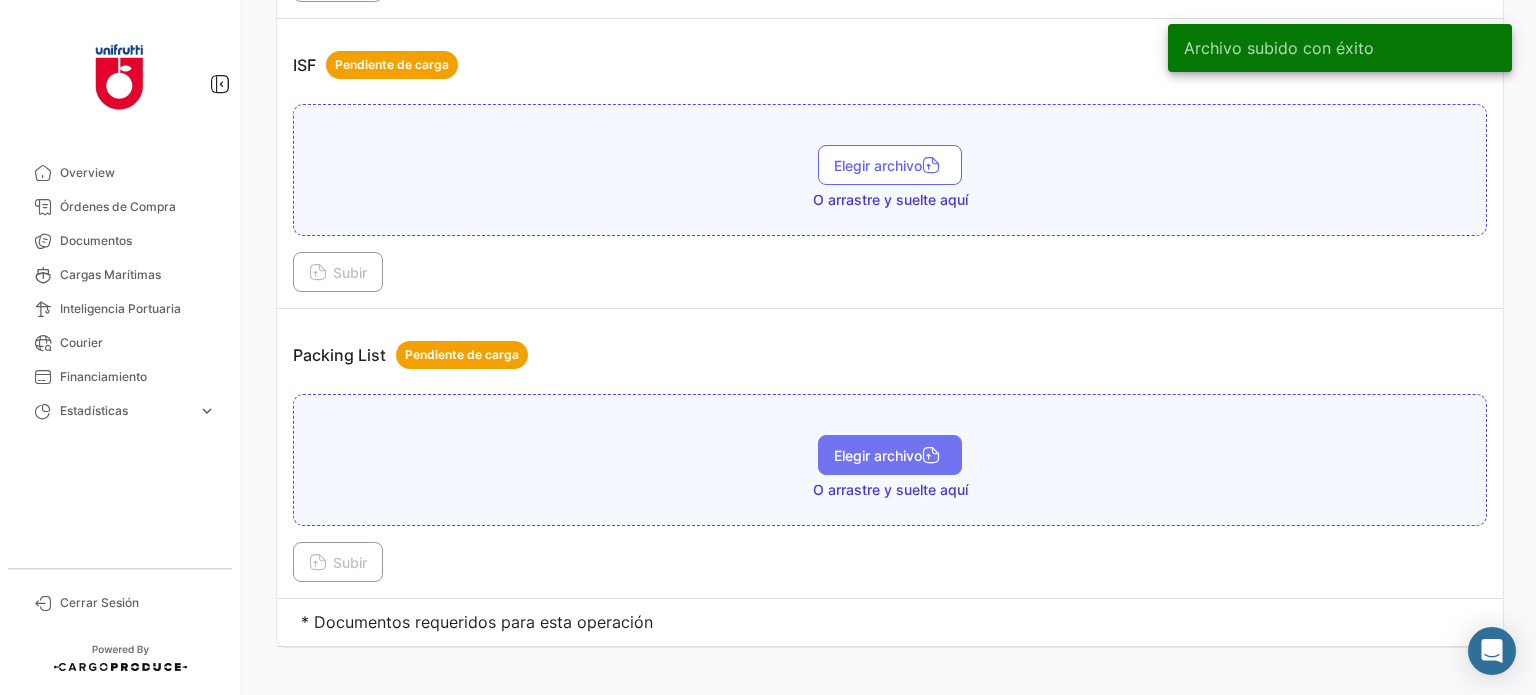 click on "Elegir archivo" at bounding box center (890, 455) 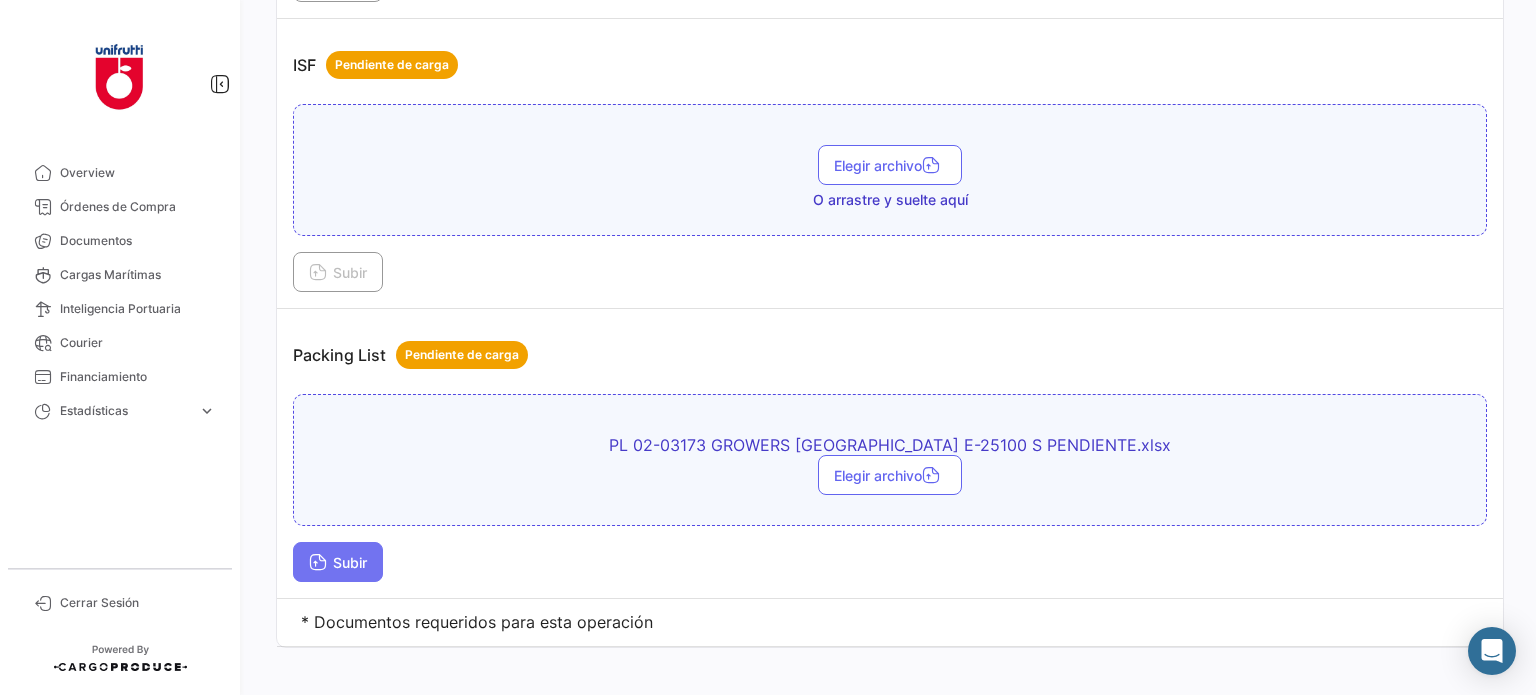 click on "Subir" at bounding box center (338, 562) 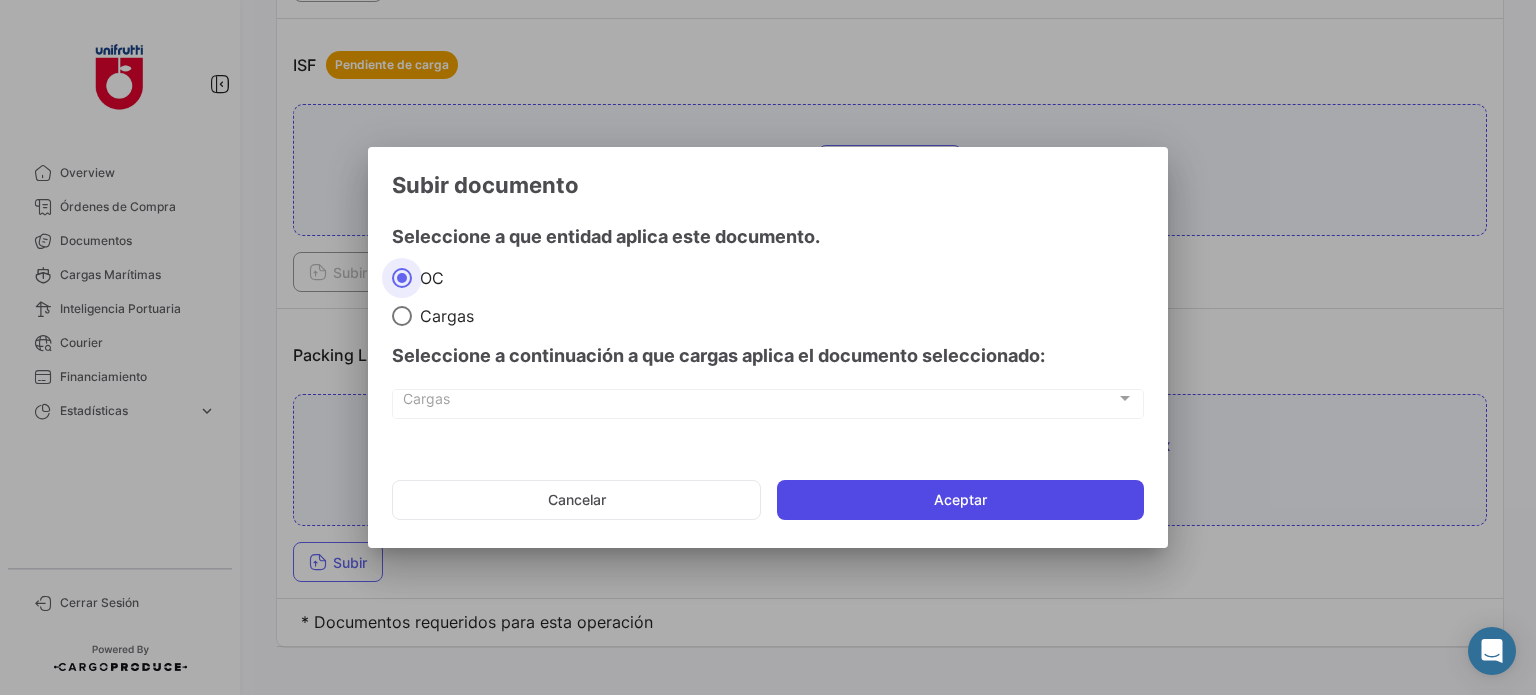 click on "Aceptar" 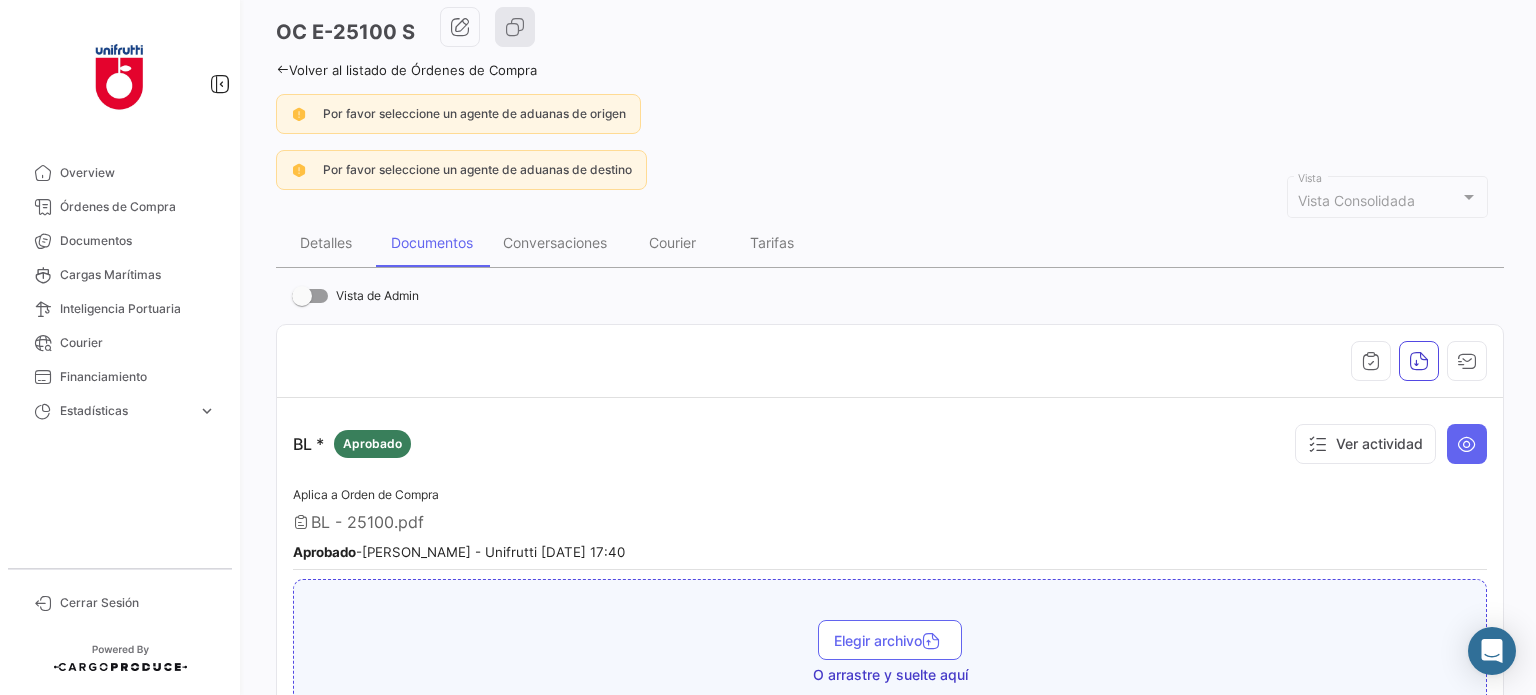 scroll, scrollTop: 0, scrollLeft: 0, axis: both 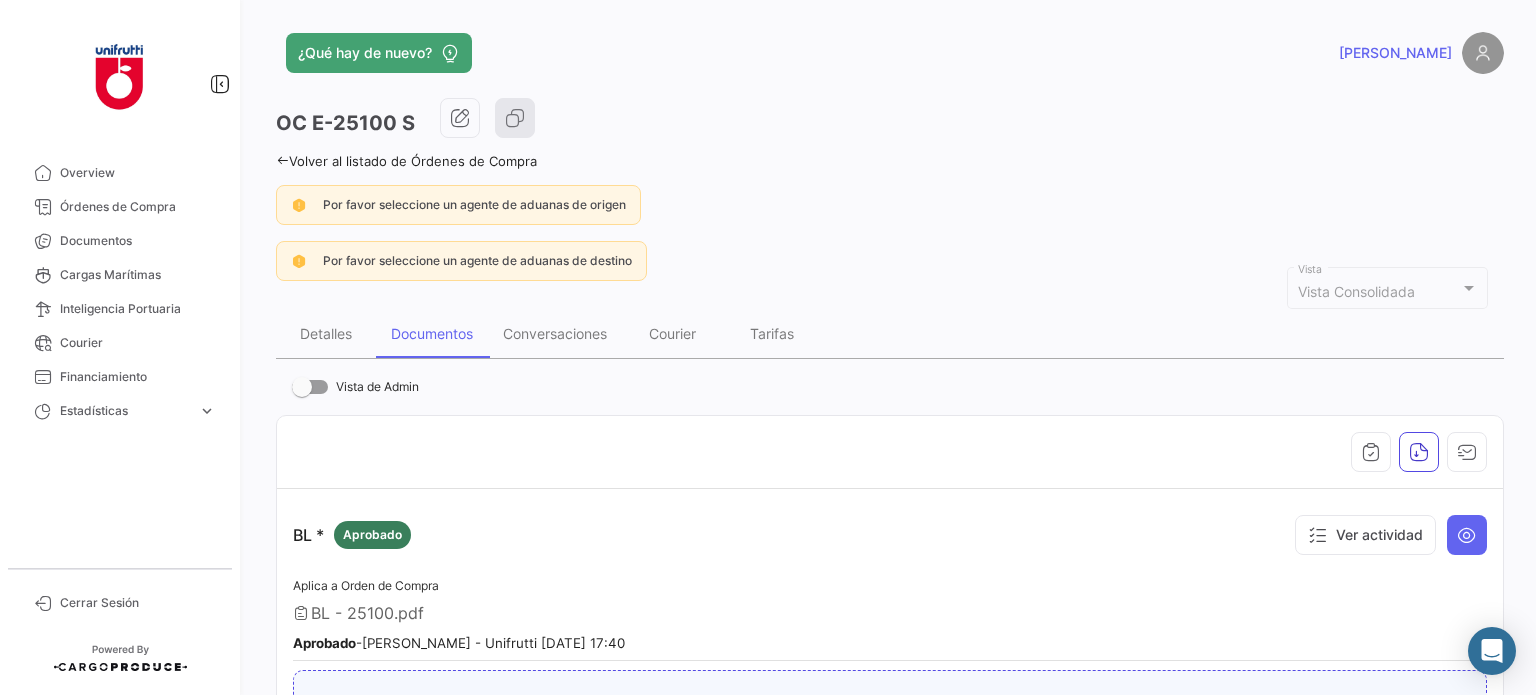 click at bounding box center (890, 452) 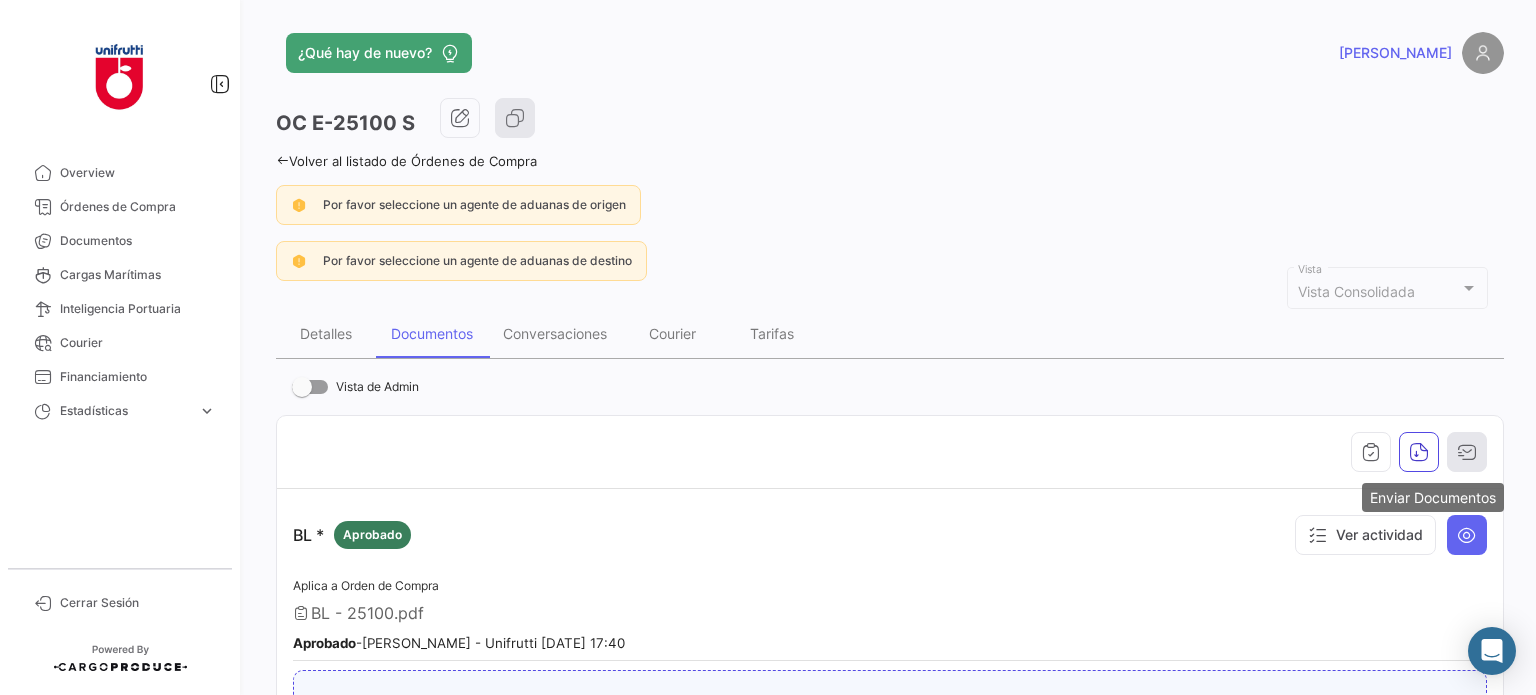 click at bounding box center (1467, 452) 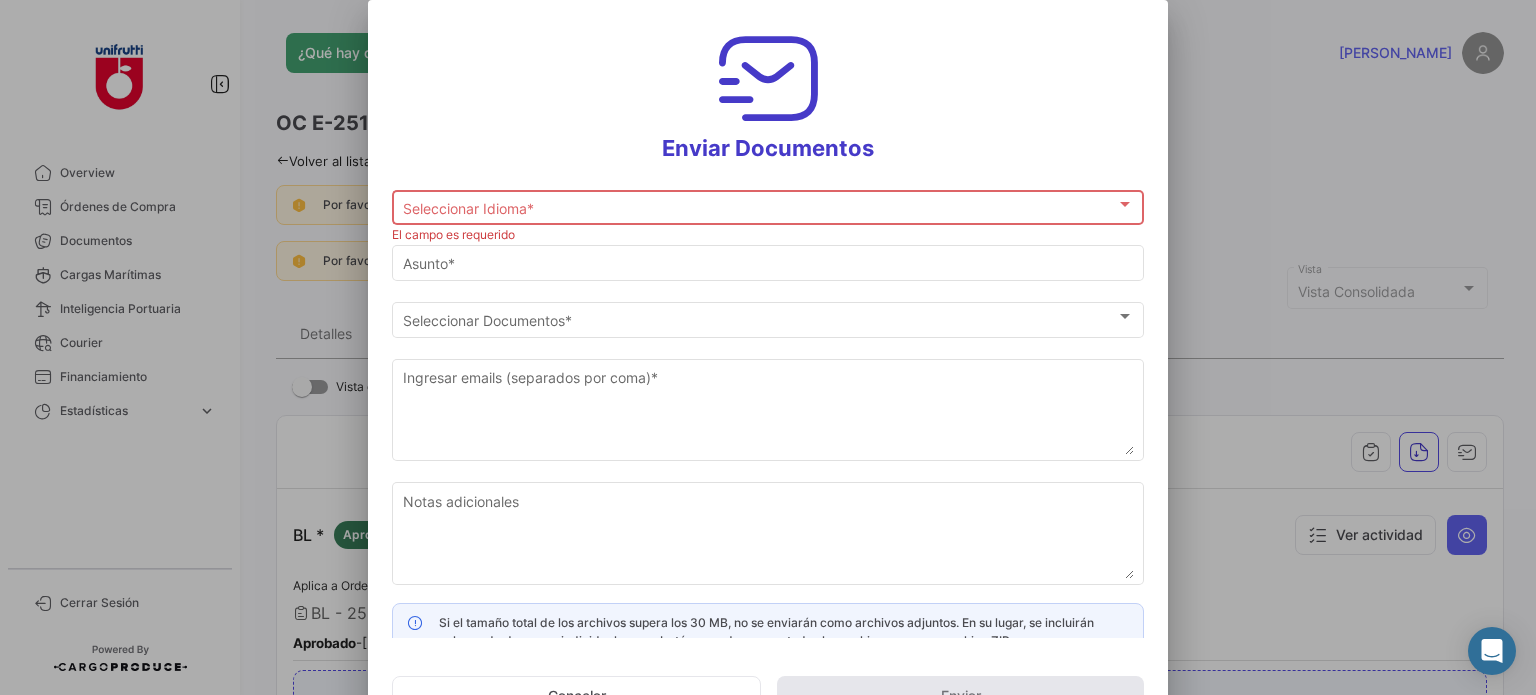 click on "Seleccionar Idioma * Seleccionar Idioma  *" at bounding box center [768, 205] 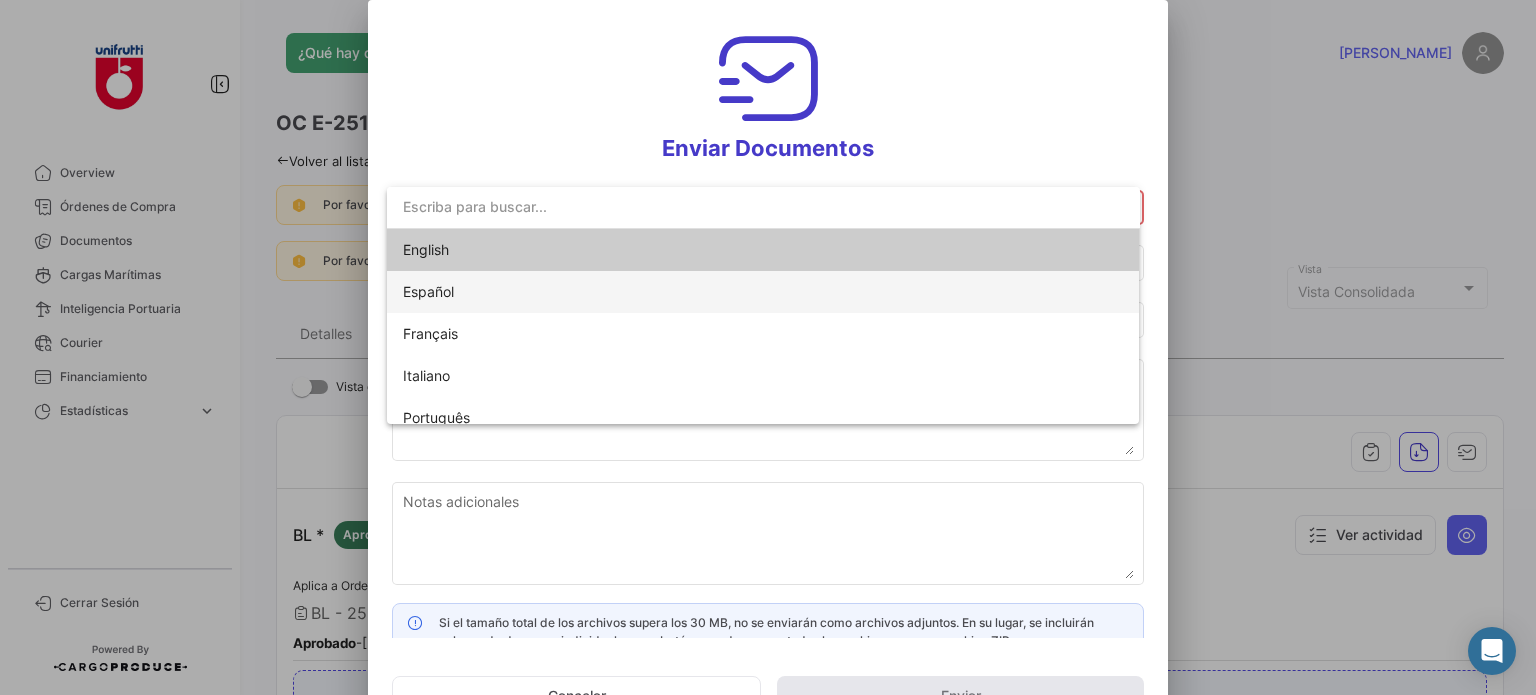 click on "Español" at bounding box center (543, 292) 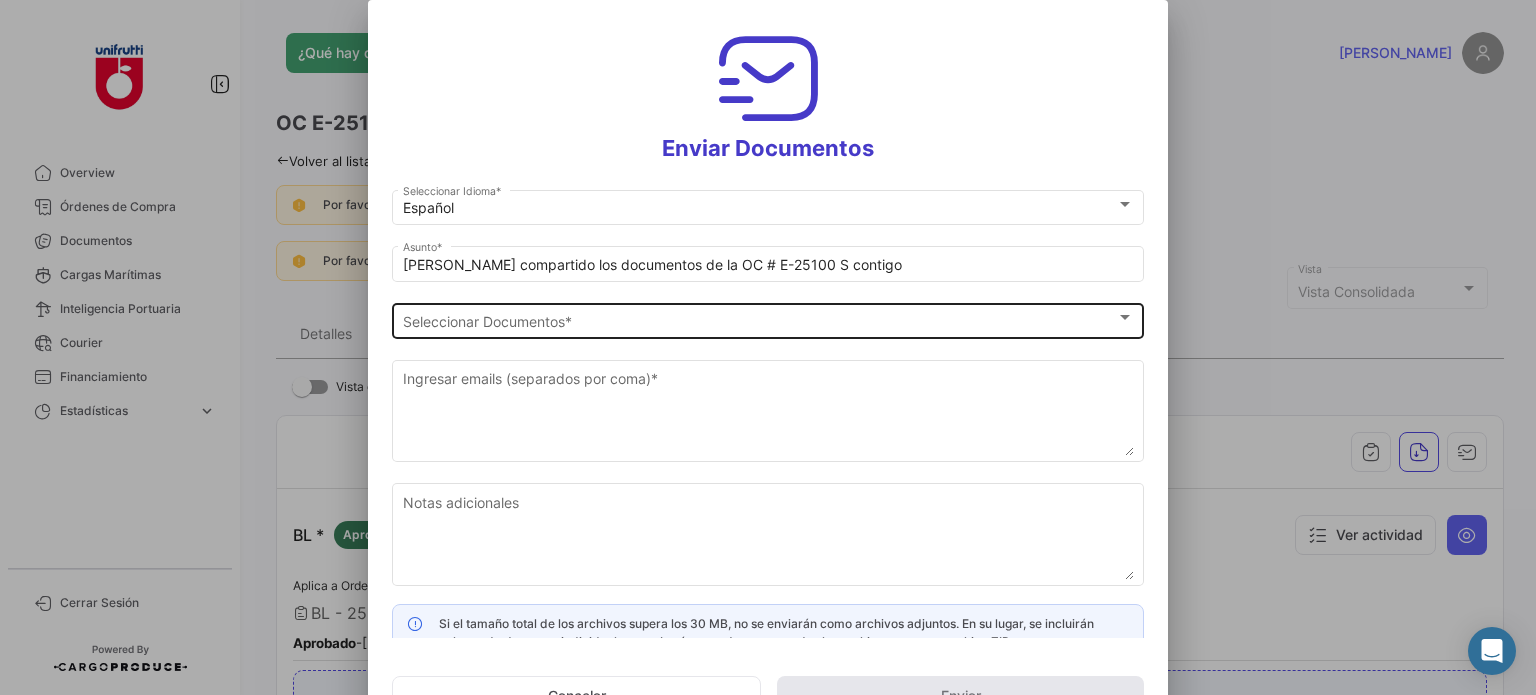 click on "Seleccionar Documentos Seleccionar Documentos  *" 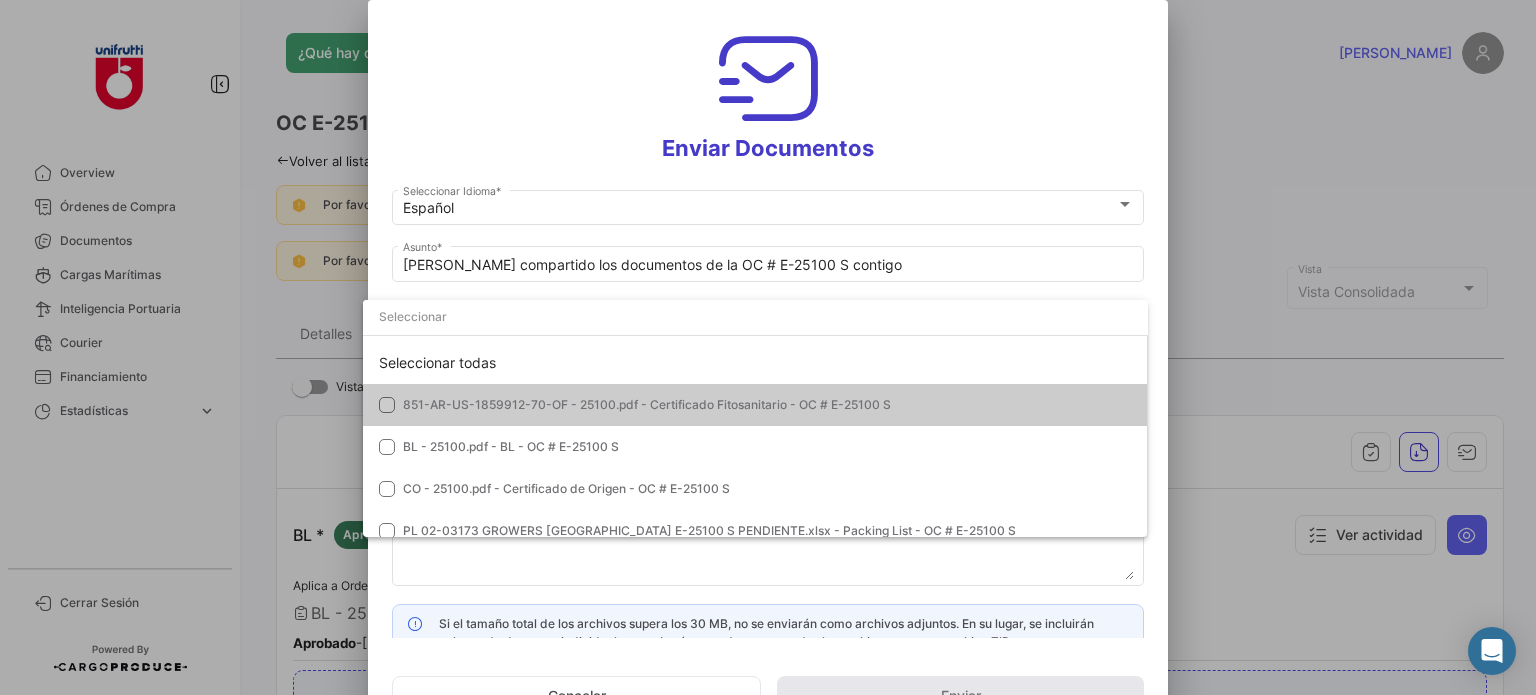 click on "851-AR-US-1859912-70-OF - 25100.pdf - Certificado Fitosanitario - OC # E-25100 S" at bounding box center [647, 404] 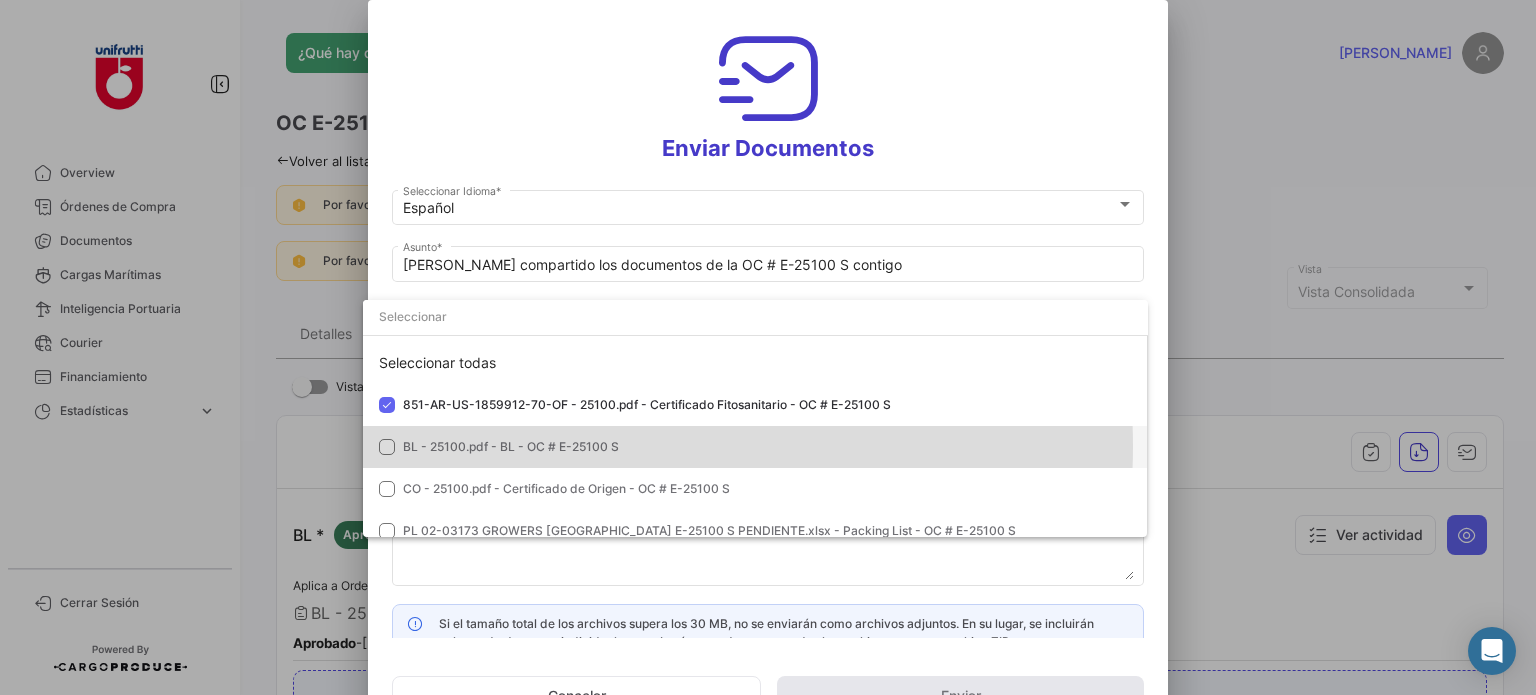 click on "BL - 25100.pdf - BL - OC # E-25100 S" at bounding box center [511, 446] 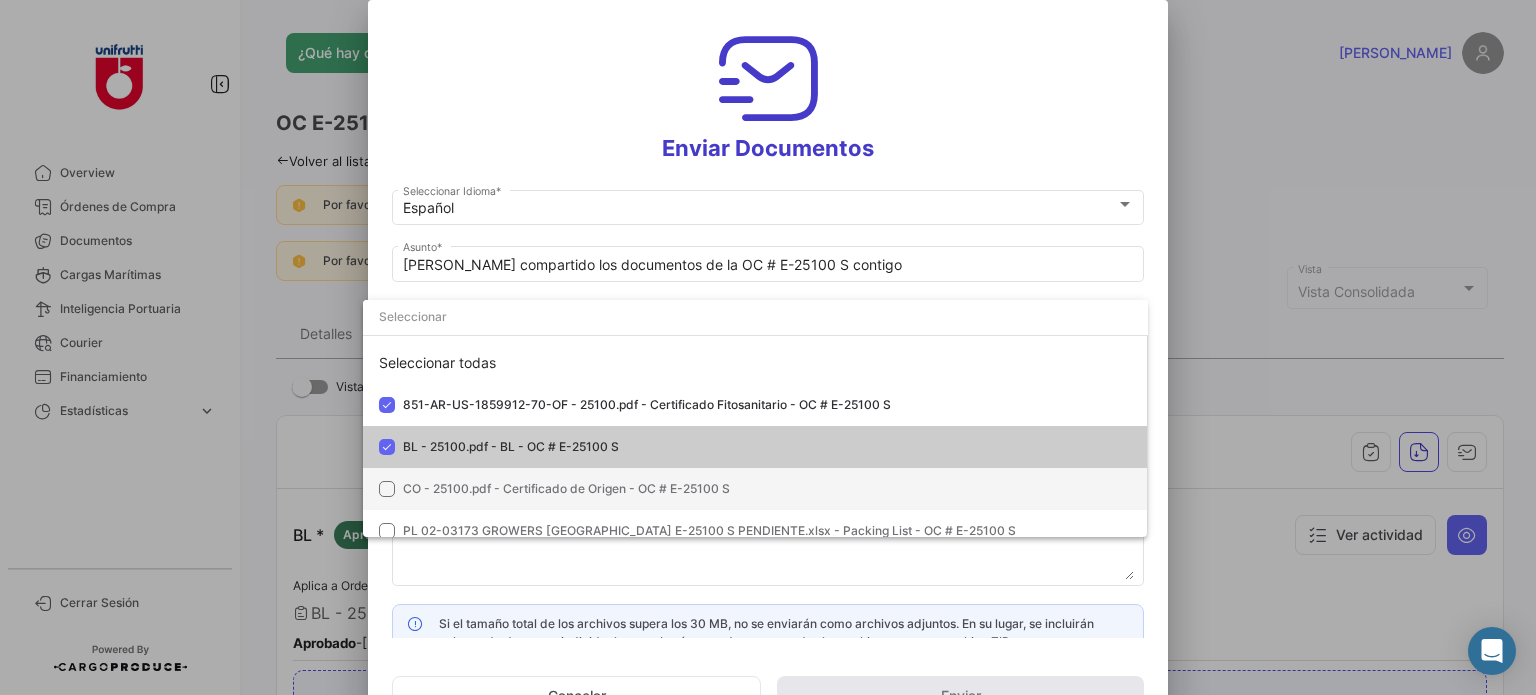 click on "CO - 25100.pdf - Certificado de Origen - OC # E-25100 S" at bounding box center [566, 488] 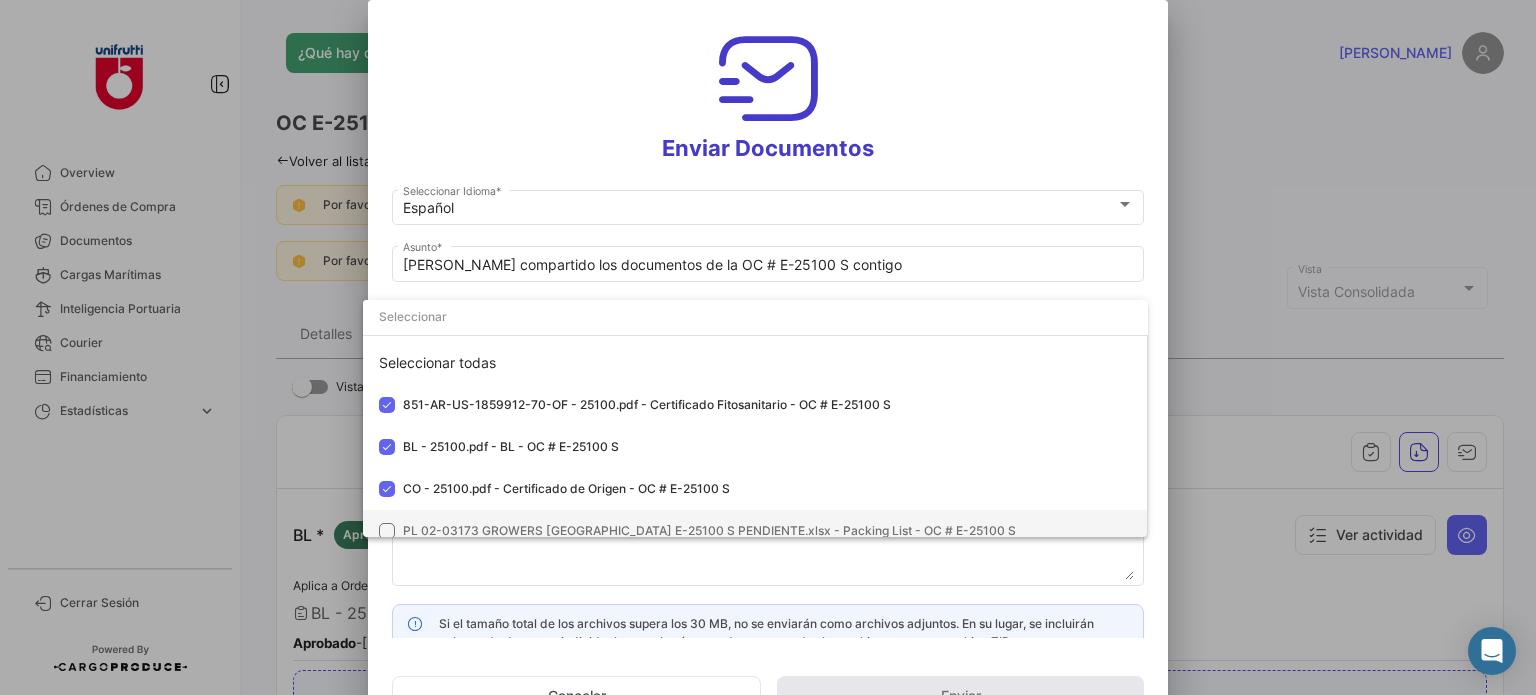 click on "PL 02-03173 GROWERS [GEOGRAPHIC_DATA] E-25100 S PENDIENTE.xlsx - Packing List - OC # E-25100 S" at bounding box center (755, 531) 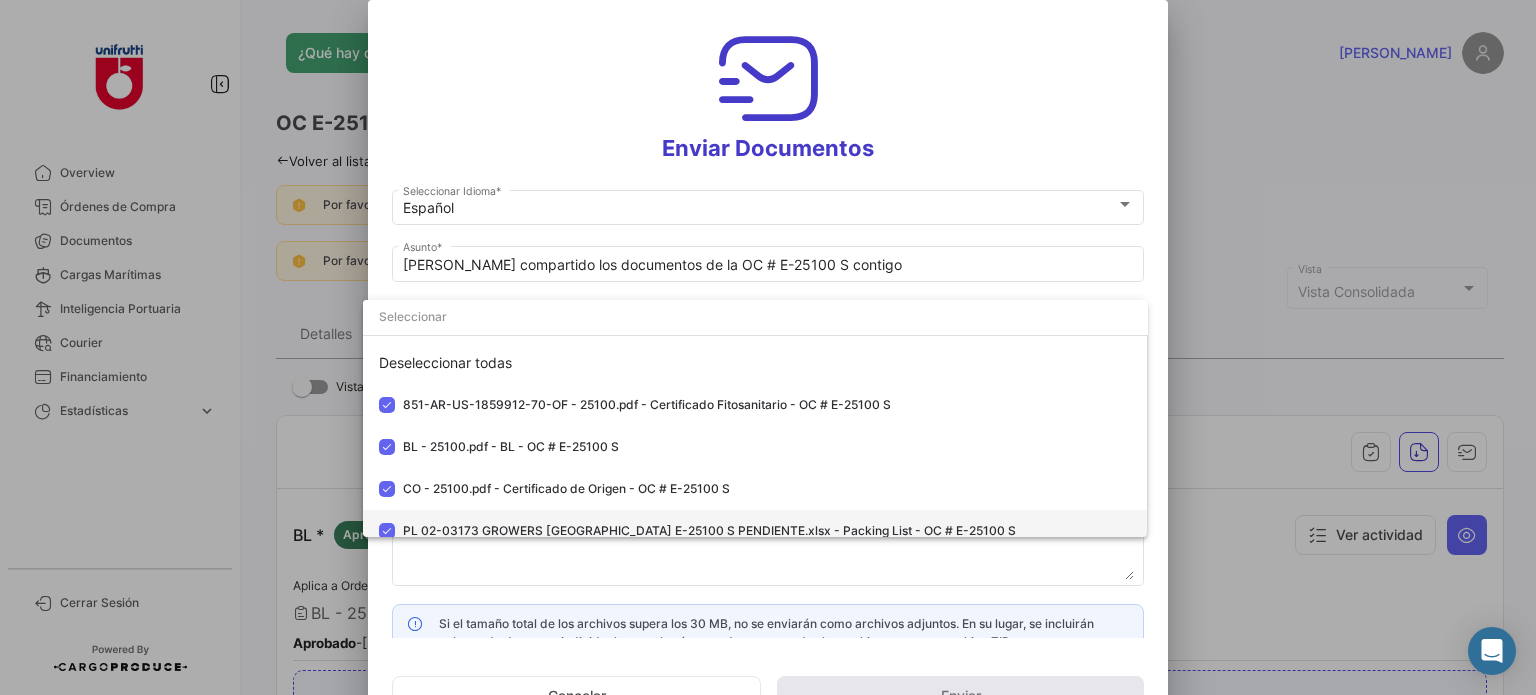 scroll, scrollTop: 15, scrollLeft: 0, axis: vertical 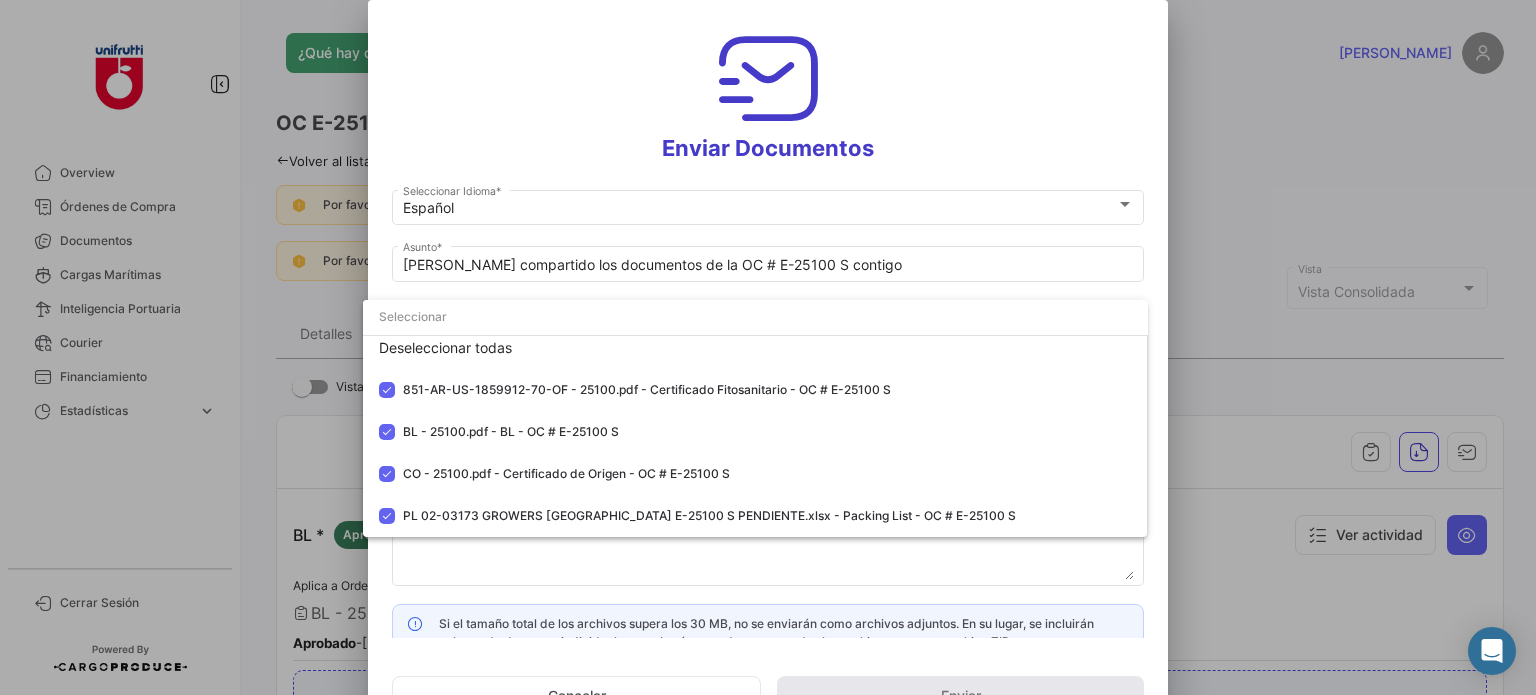 click at bounding box center [768, 347] 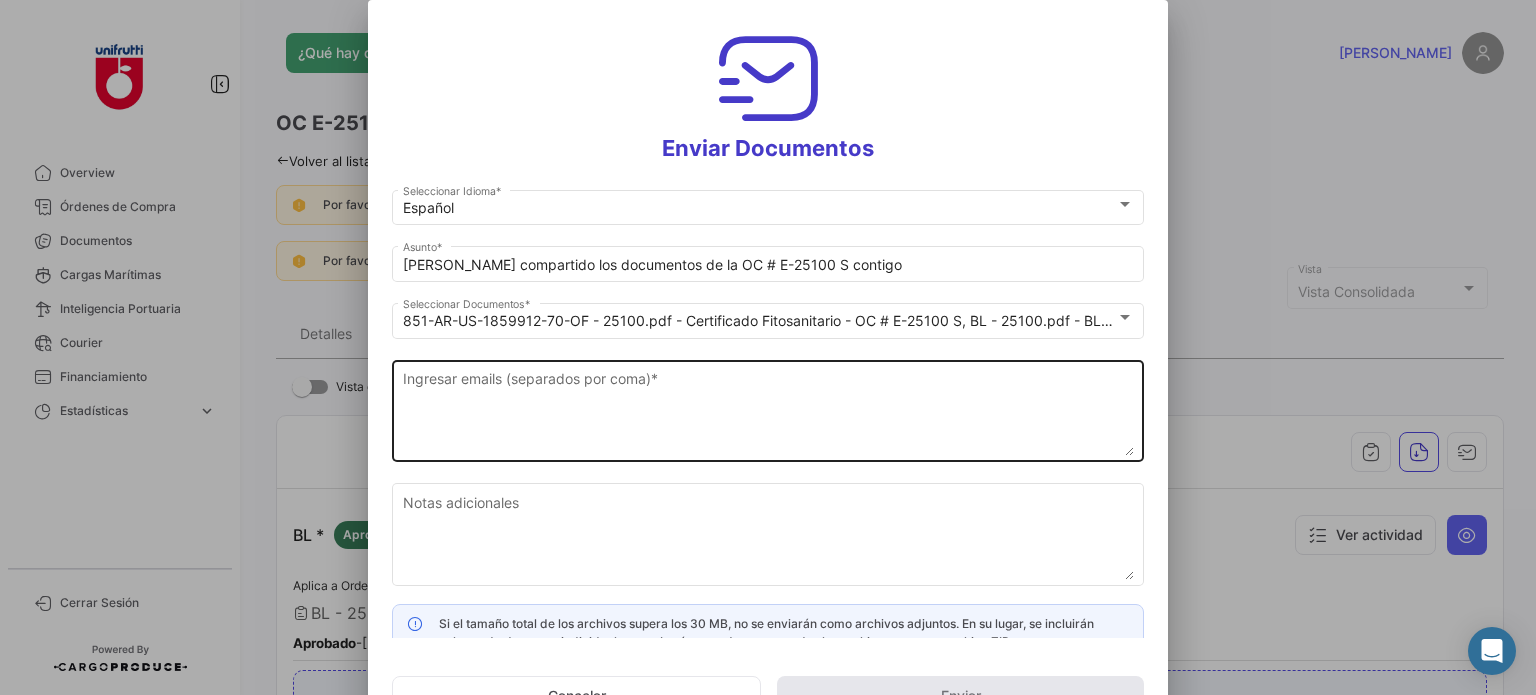 click on "Ingresar emails (separados por coma)  *" at bounding box center (768, 412) 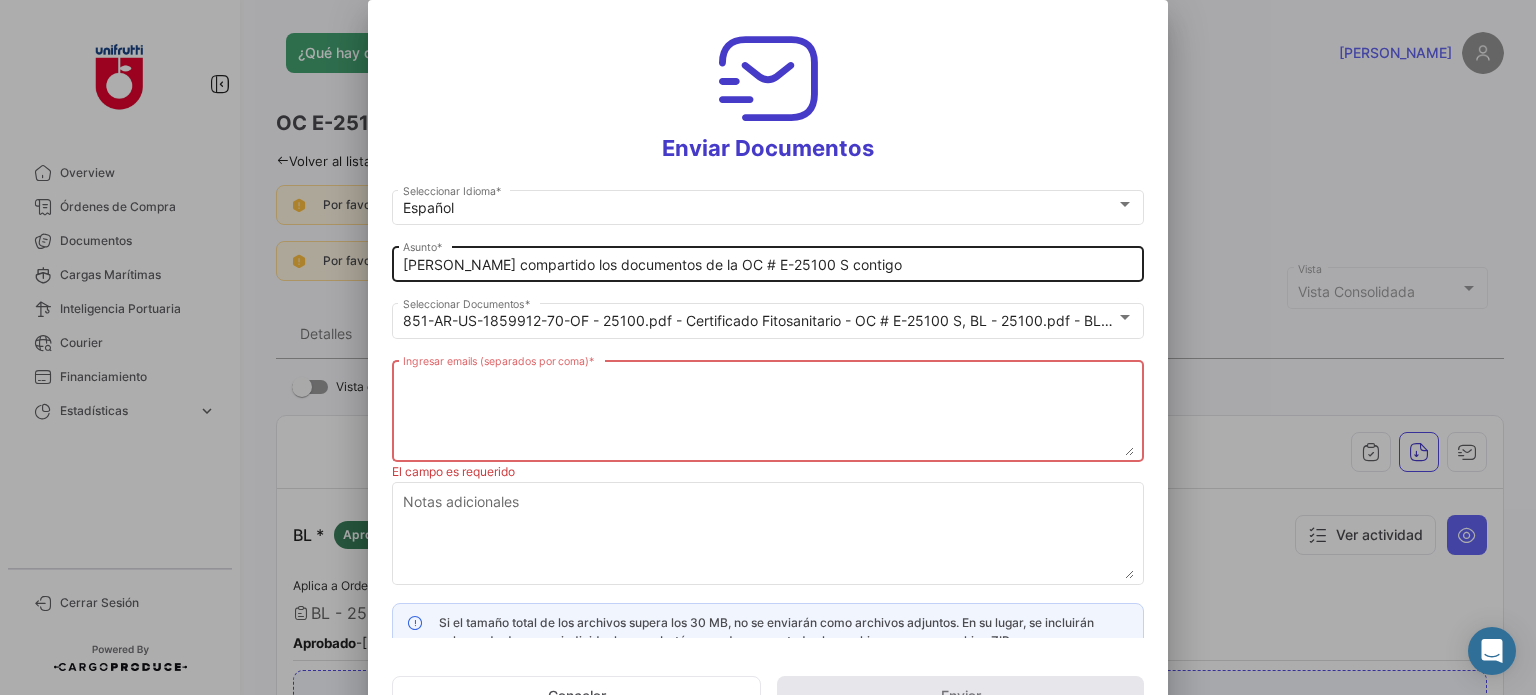 click on "[PERSON_NAME] compartido los documentos de la OC # E-25100 S contigo" at bounding box center (768, 265) 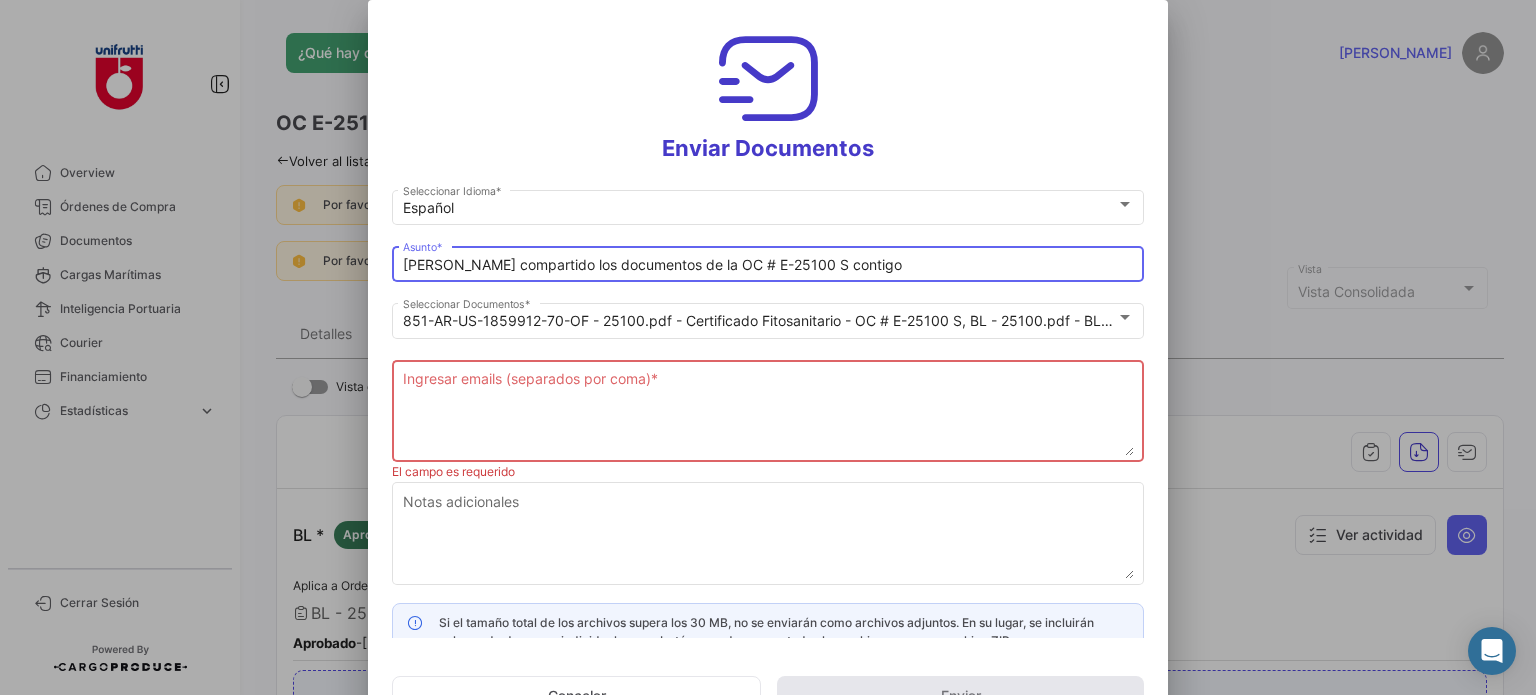 click on "[PERSON_NAME] compartido los documentos de la OC # E-25100 S contigo" at bounding box center (768, 265) 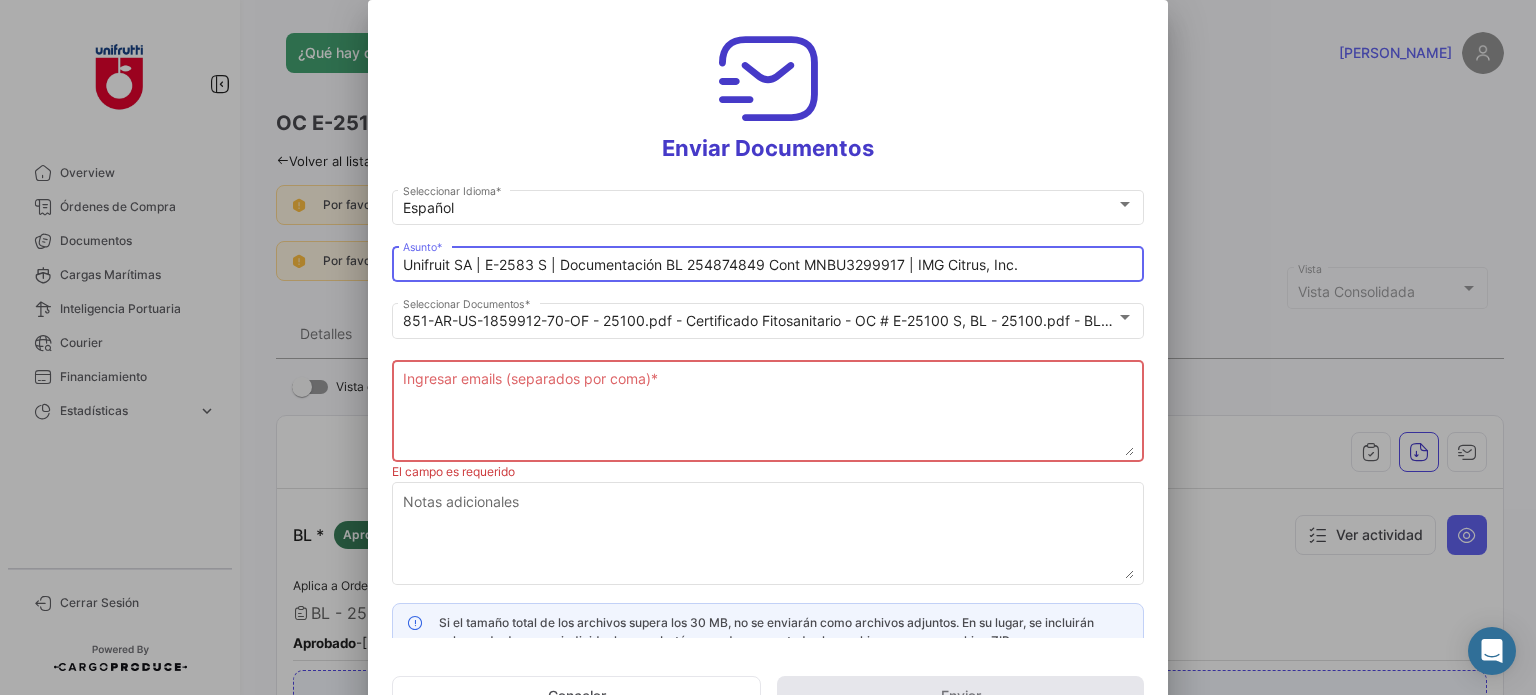 click on "Unifruit SA | E-2583 S | Documentación BL 254874849 Cont MNBU3299917 | IMG Citrus, Inc." at bounding box center (768, 265) 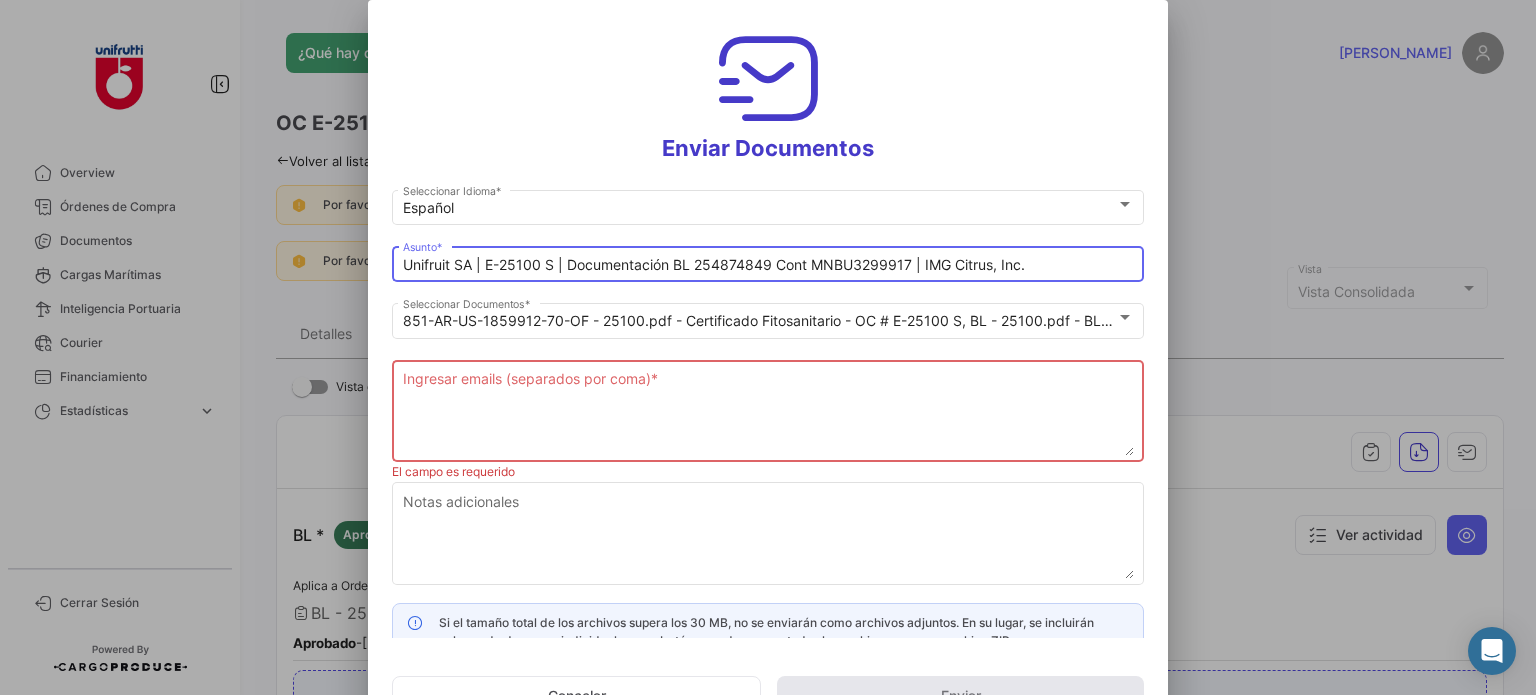 click on "Unifruit SA | E-25100 S | Documentación BL 254874849 Cont MNBU3299917 | IMG Citrus, Inc." at bounding box center (768, 265) 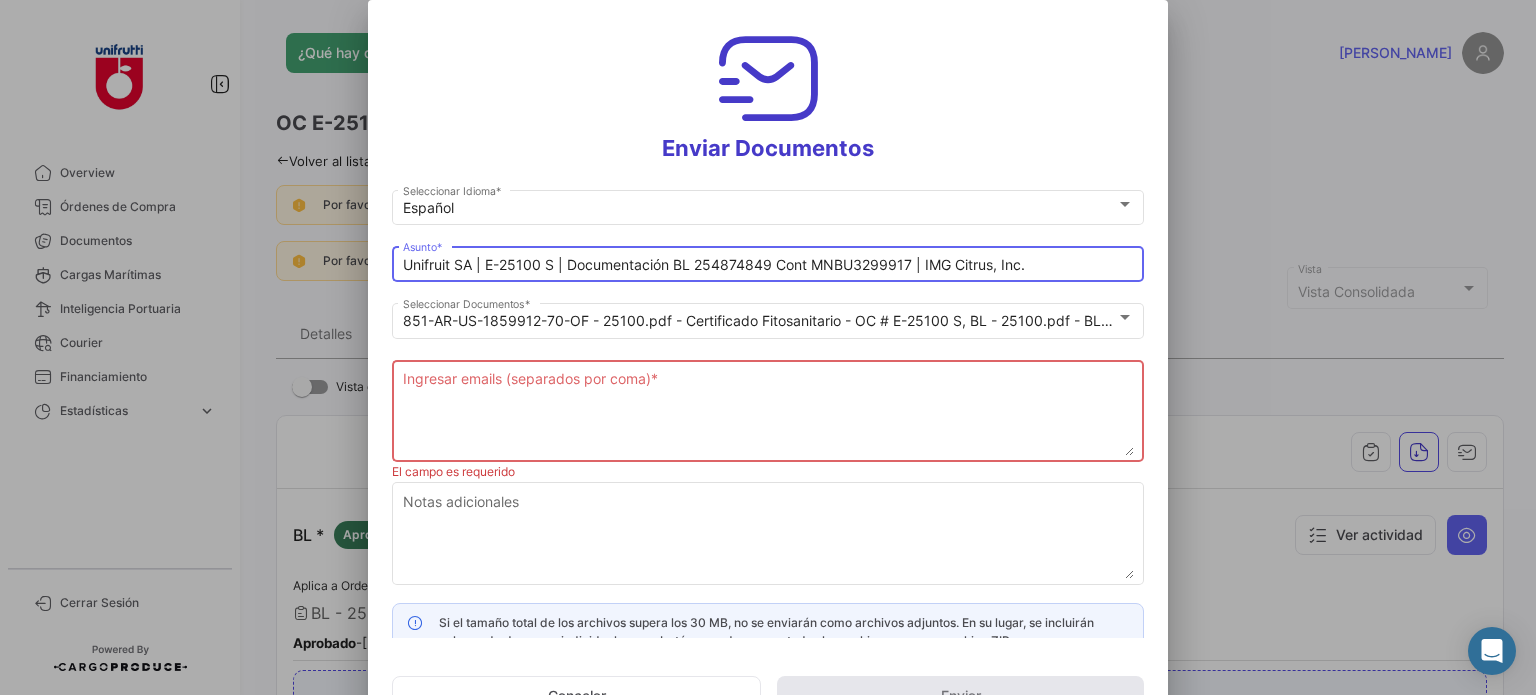 paste on "5359411" 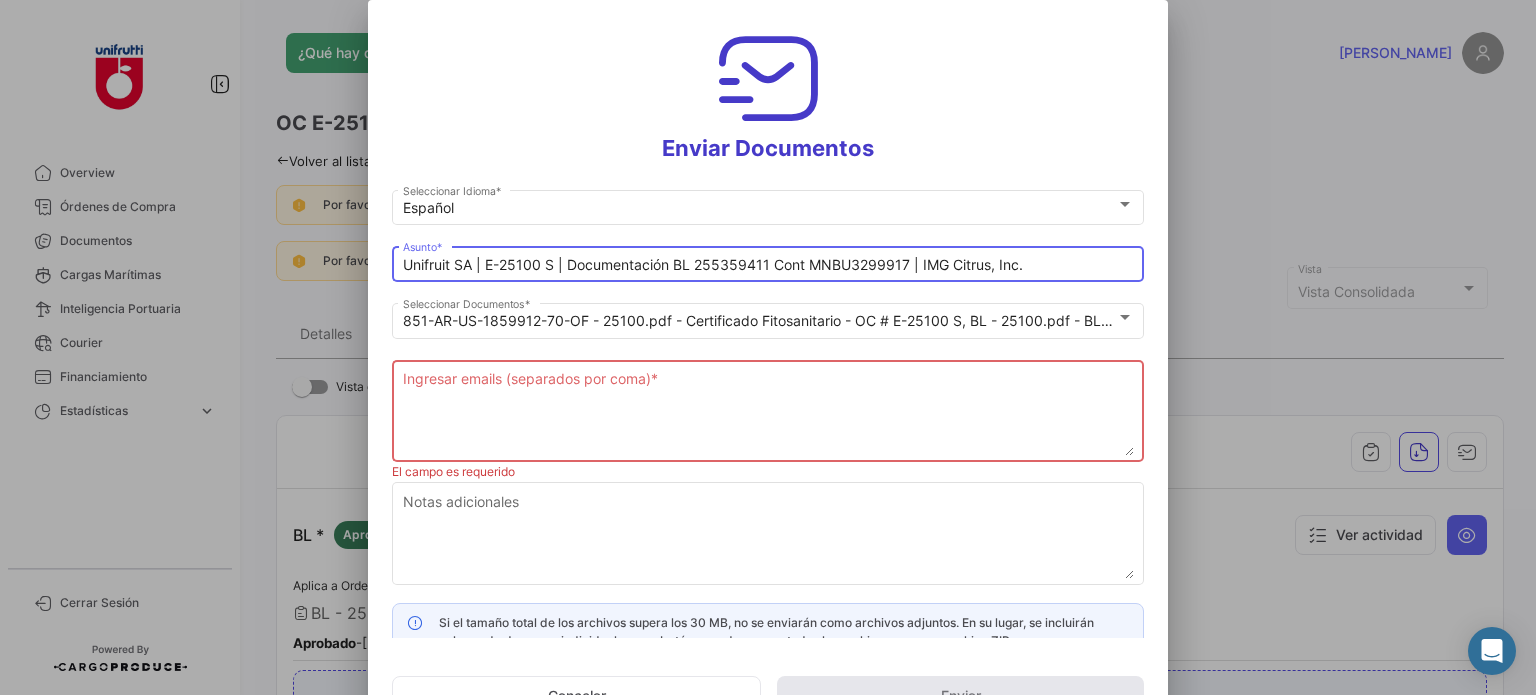 click on "Unifruit SA | E-25100 S | Documentación BL 255359411 Cont MNBU3299917 | IMG Citrus, Inc." at bounding box center (768, 265) 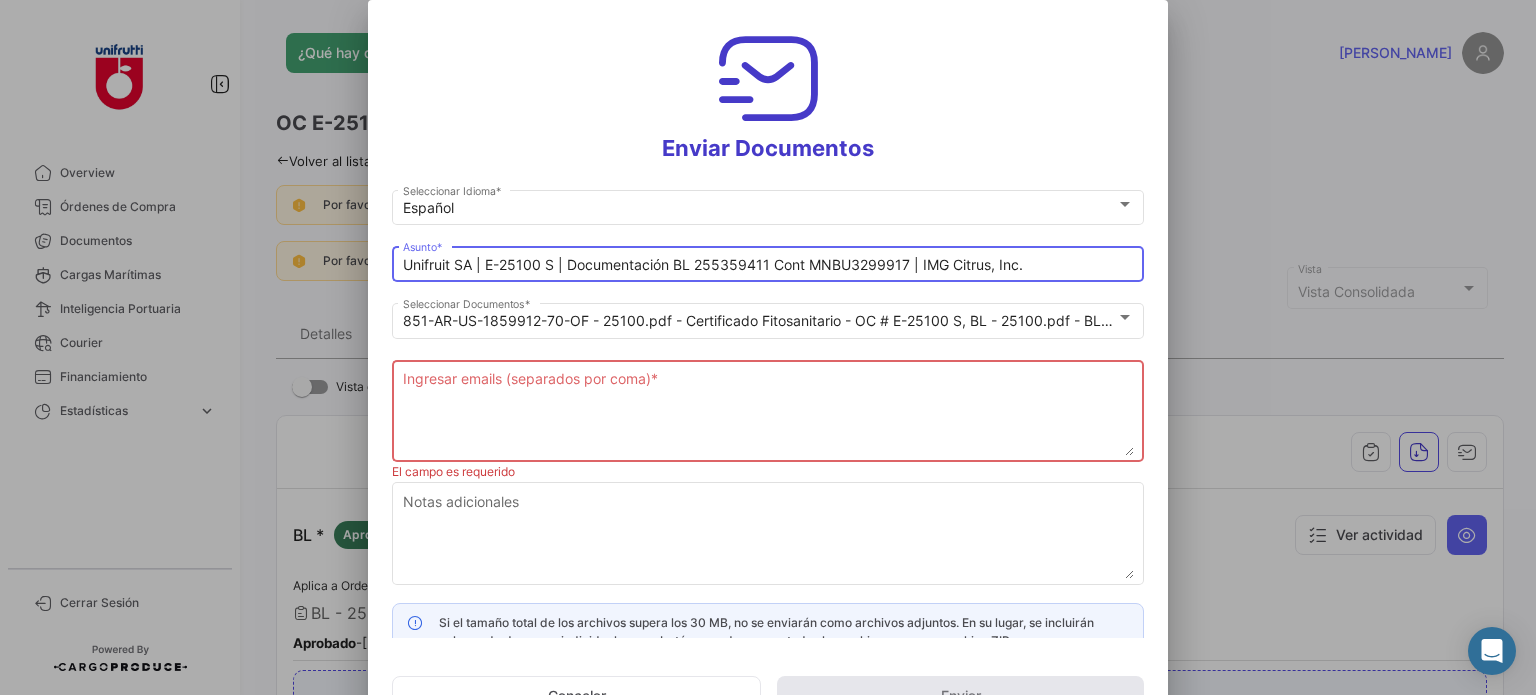 paste on "0630873" 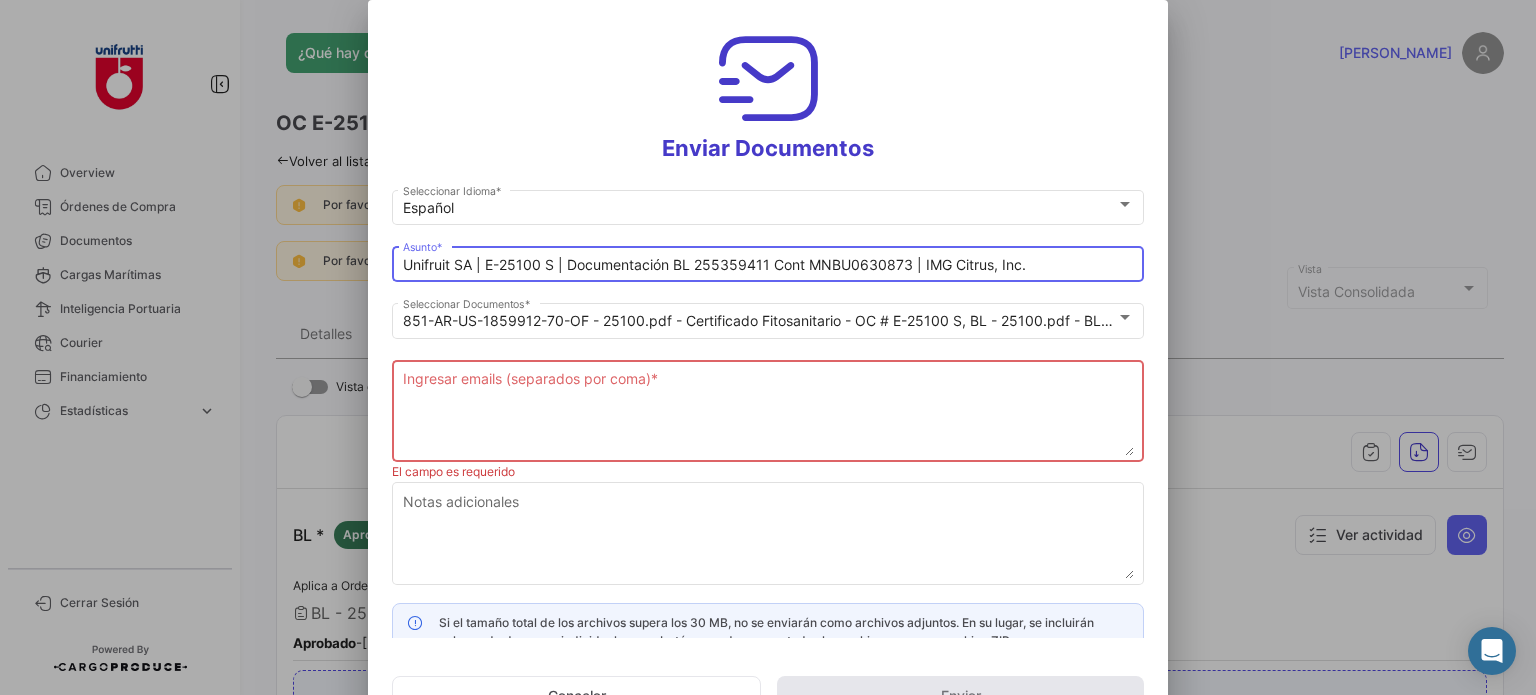 type on "Unifruit SA | E-25100 S | Documentación BL 255359411 Cont MNBU0630873 | IMG Citrus, Inc." 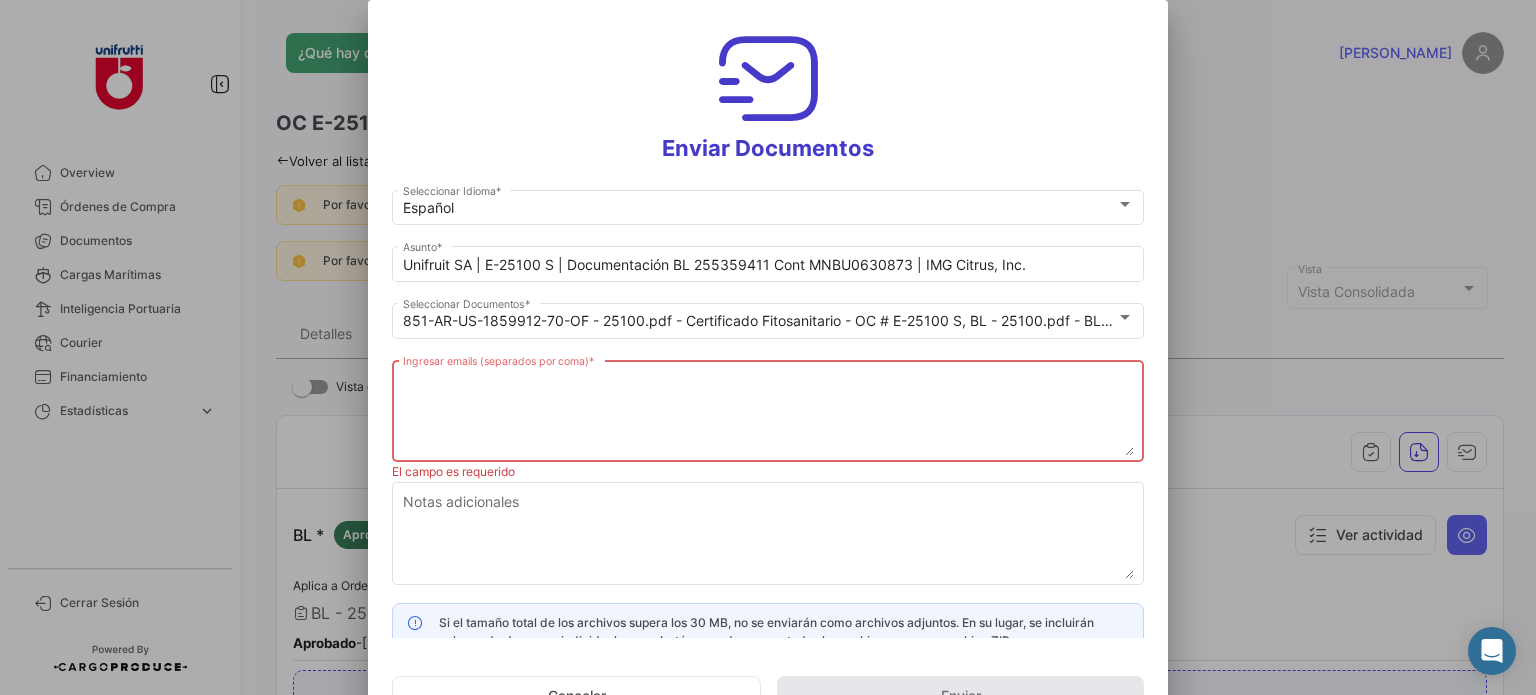 click on "Ingresar emails (separados por coma)  *" at bounding box center (768, 412) 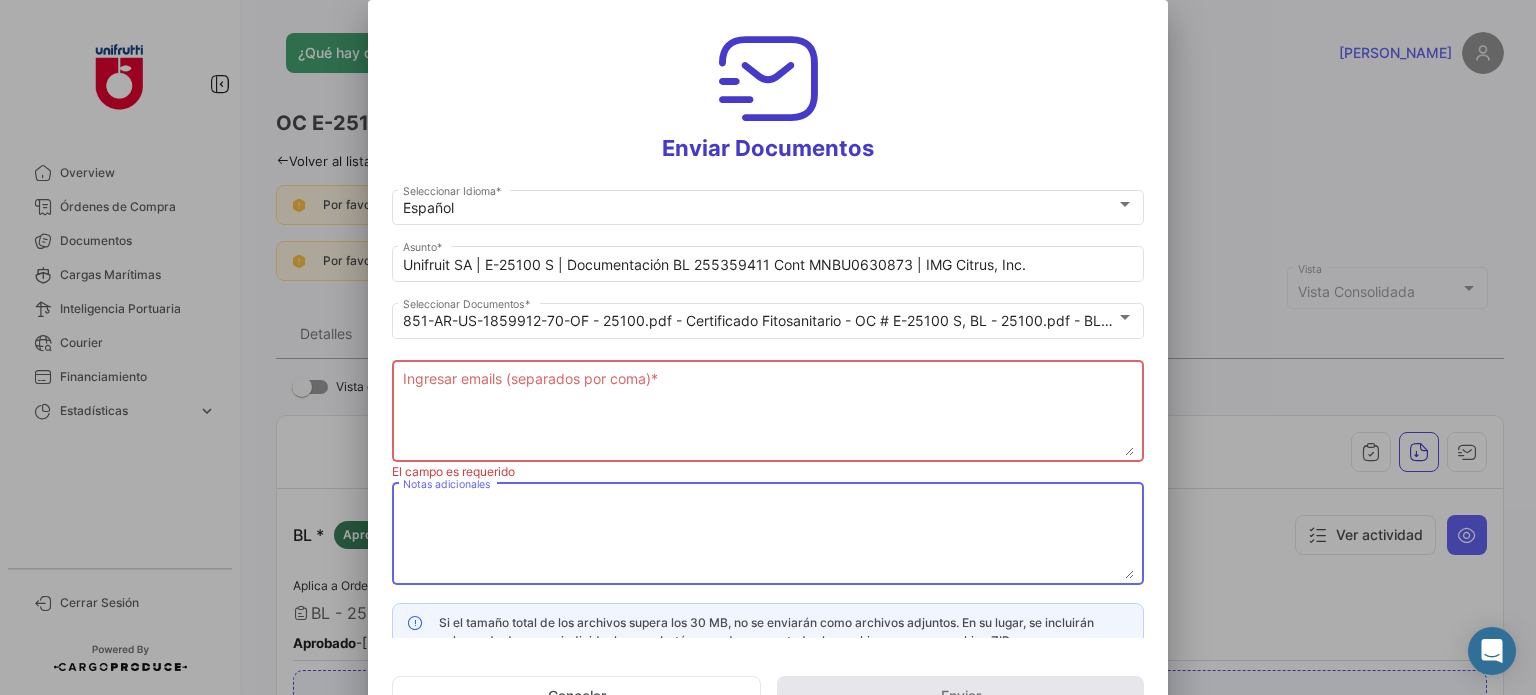 click on "Notas adicionales" at bounding box center [768, 535] 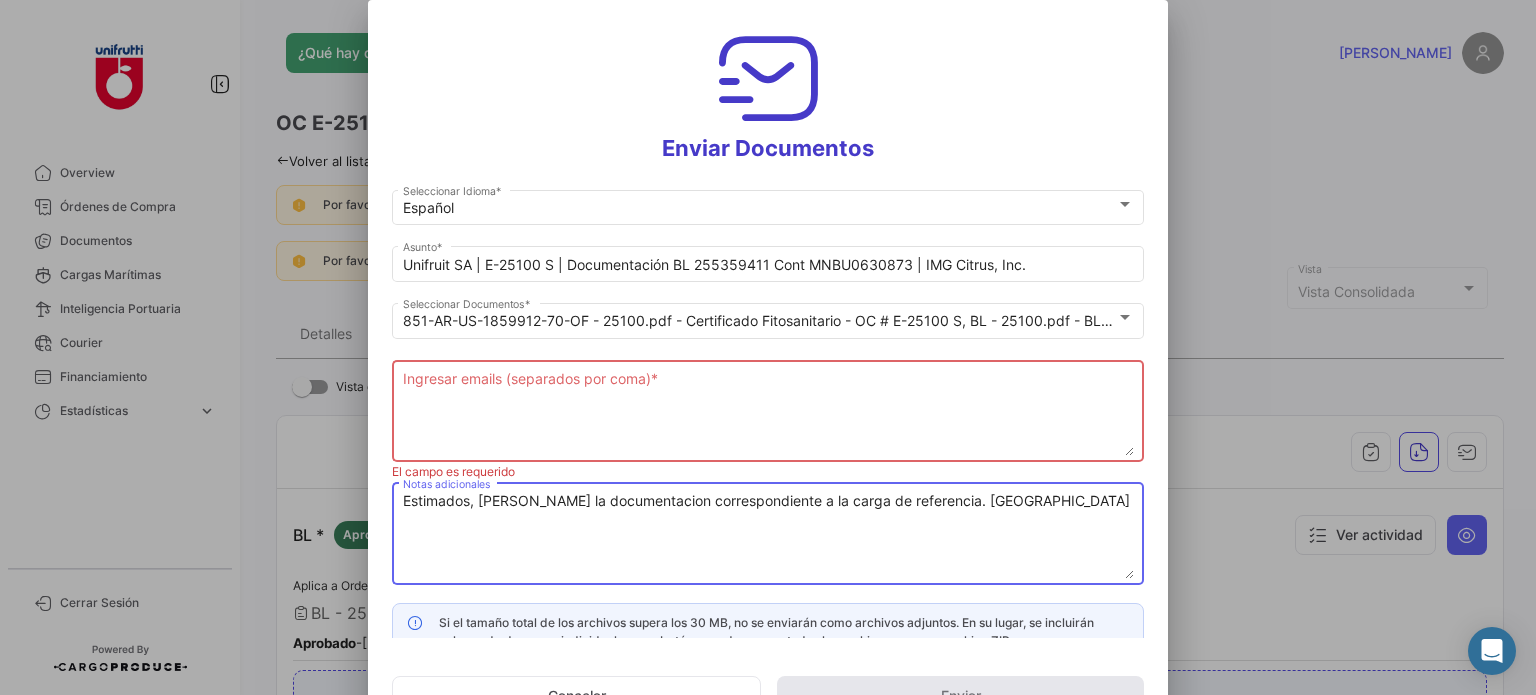 type on "Estimados, [PERSON_NAME] la documentacion correspondiente a la carga de referencia. [GEOGRAPHIC_DATA]" 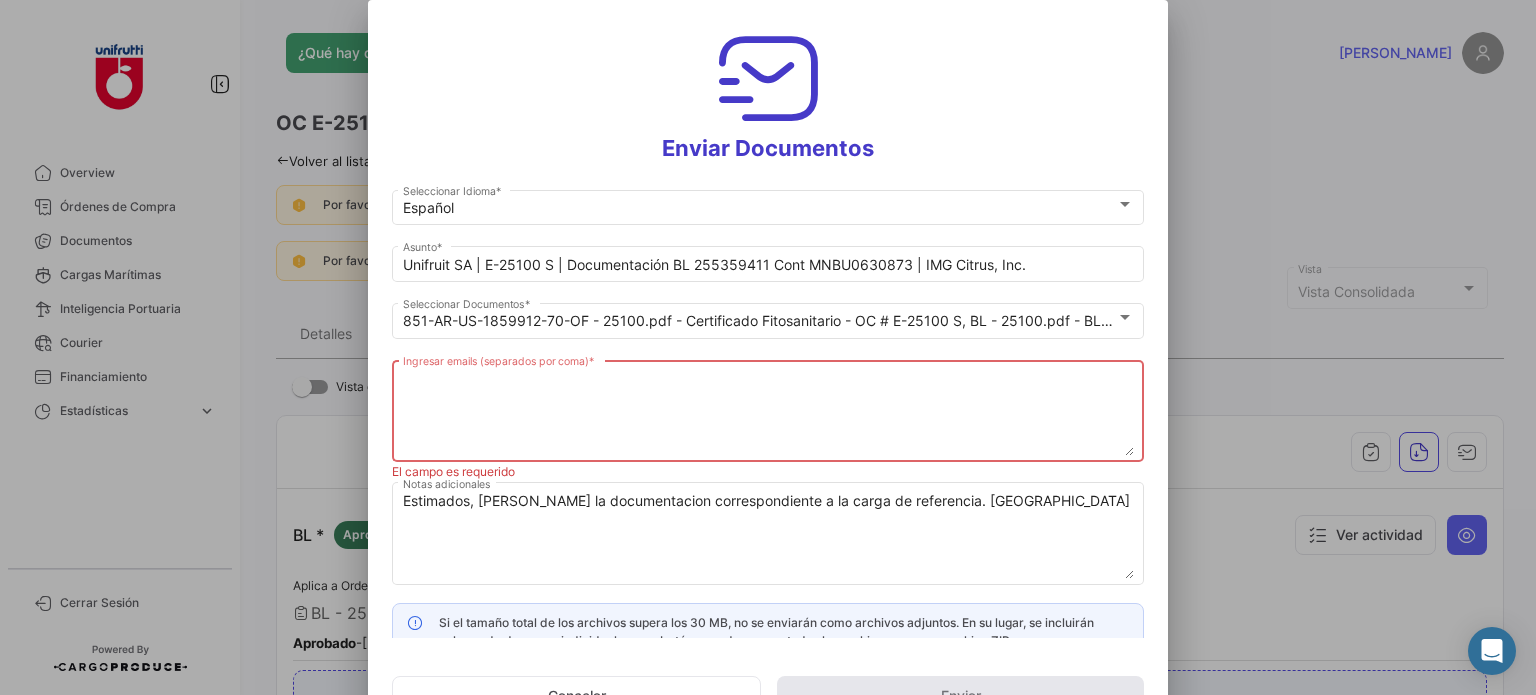 paste on "[EMAIL_ADDRESS][DOMAIN_NAME],
[EMAIL_ADDRESS][DOMAIN_NAME],
[PERSON_NAME][EMAIL_ADDRESS][DOMAIN_NAME],
[EMAIL_ADDRESS][DOMAIN_NAME],
[EMAIL_ADDRESS][DOMAIN_NAME],
[PERSON_NAME][EMAIL_ADDRESS][DOMAIN_NAME],
[EMAIL_ADDRESS][DOMAIN_NAME],
[EMAIL_ADDRESS][DOMAIN_NAME],
[EMAIL_ADDRESS][DOMAIN_NAME],
[EMAIL_ADDRESS][DOMAIN_NAME],
[EMAIL_ADDRESS][DOMAIN_NAME]" 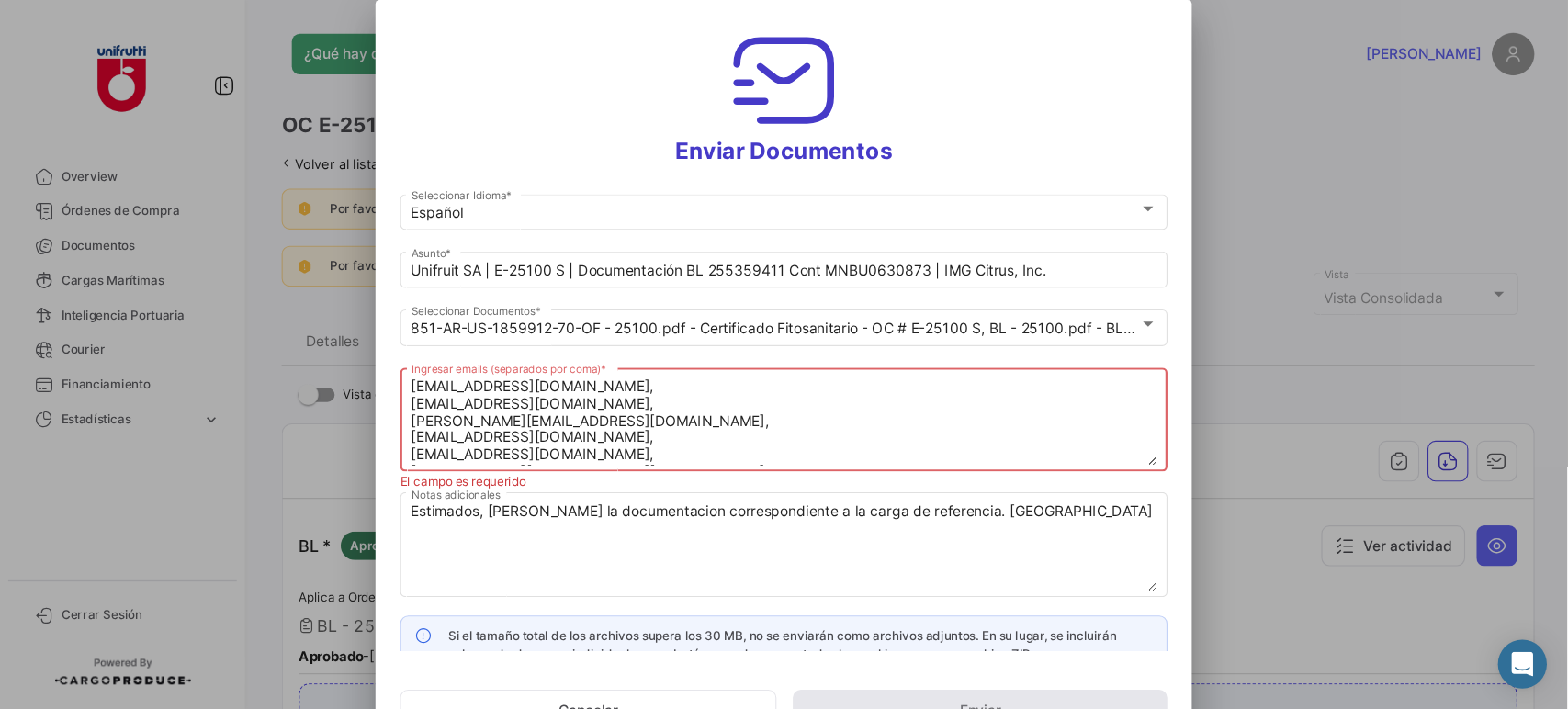 scroll, scrollTop: 91, scrollLeft: 0, axis: vertical 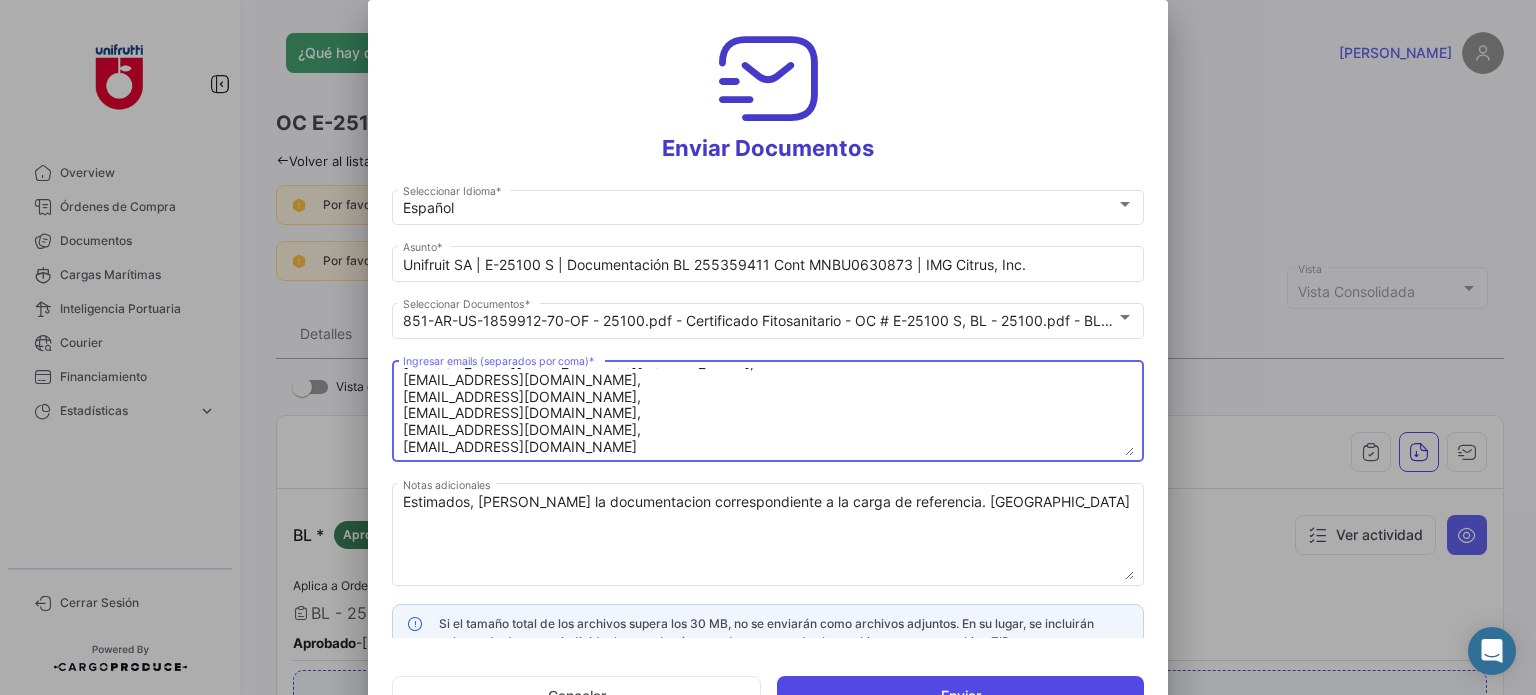 type on "[EMAIL_ADDRESS][DOMAIN_NAME],
[EMAIL_ADDRESS][DOMAIN_NAME],
[PERSON_NAME][EMAIL_ADDRESS][DOMAIN_NAME],
[EMAIL_ADDRESS][DOMAIN_NAME],
[EMAIL_ADDRESS][DOMAIN_NAME],
[PERSON_NAME][EMAIL_ADDRESS][DOMAIN_NAME],
[EMAIL_ADDRESS][DOMAIN_NAME],
[EMAIL_ADDRESS][DOMAIN_NAME],
[EMAIL_ADDRESS][DOMAIN_NAME],
[EMAIL_ADDRESS][DOMAIN_NAME],
[EMAIL_ADDRESS][DOMAIN_NAME]" 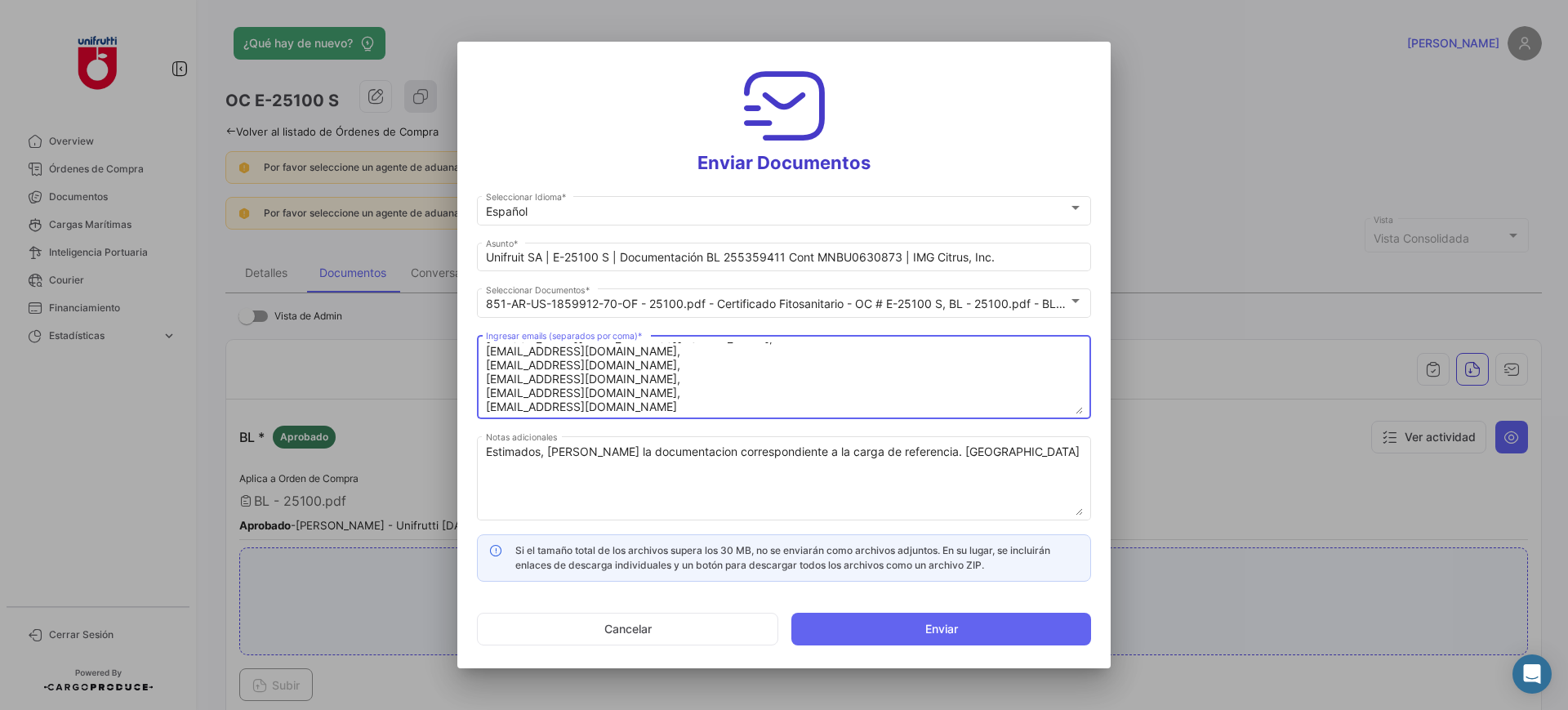 scroll, scrollTop: 82, scrollLeft: 0, axis: vertical 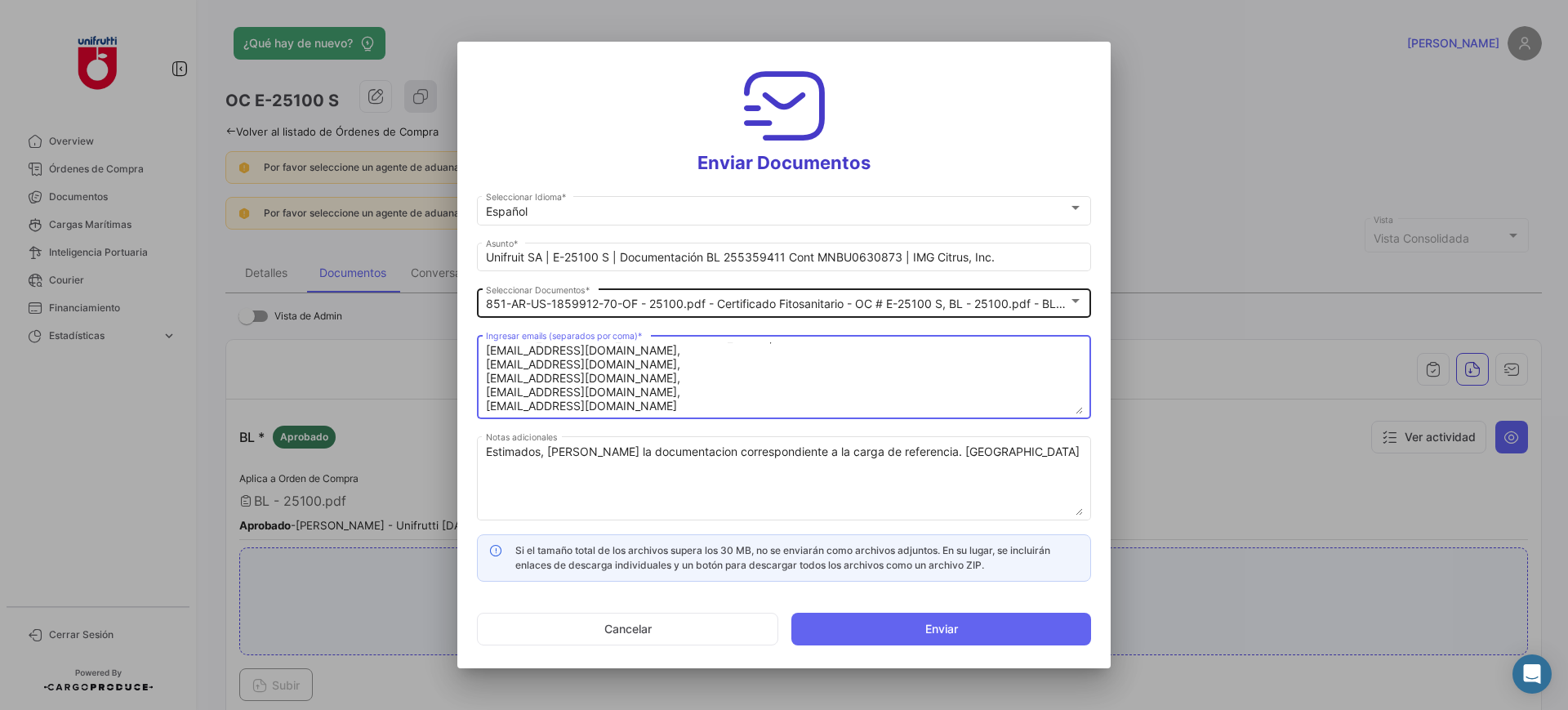 click on "851-AR-US-1859912-70-OF - 25100.pdf - Certificado Fitosanitario - OC # E-25100 S, BL - 25100.pdf - BL - OC # E-25100 S, CO - 25100.pdf - Certificado de Origen - OC # E-25100 S, PL 02-03173 GROWERS [GEOGRAPHIC_DATA] E-25100 S PENDIENTE.xlsx - Packing List - OC # E-25100 S" at bounding box center (1269, 303) 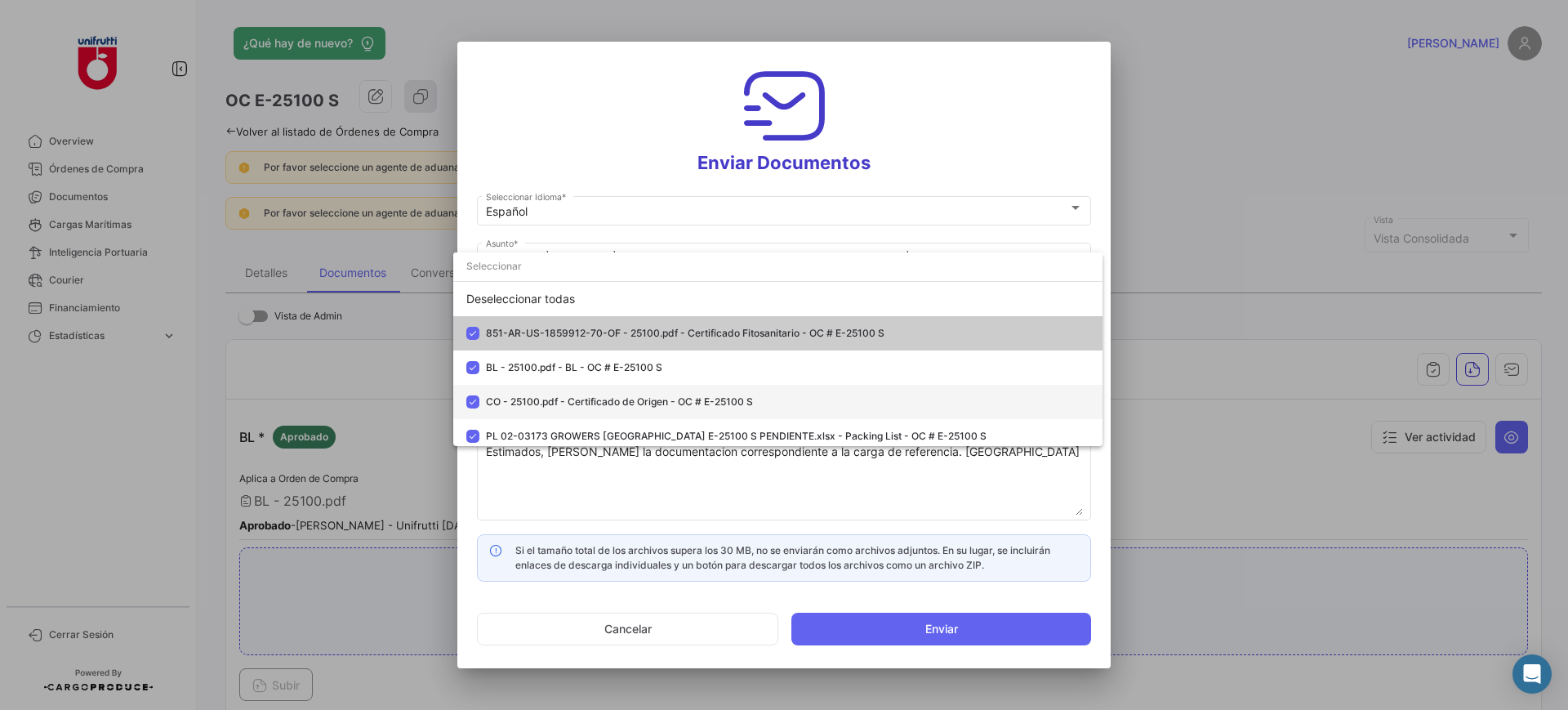 scroll, scrollTop: 12, scrollLeft: 0, axis: vertical 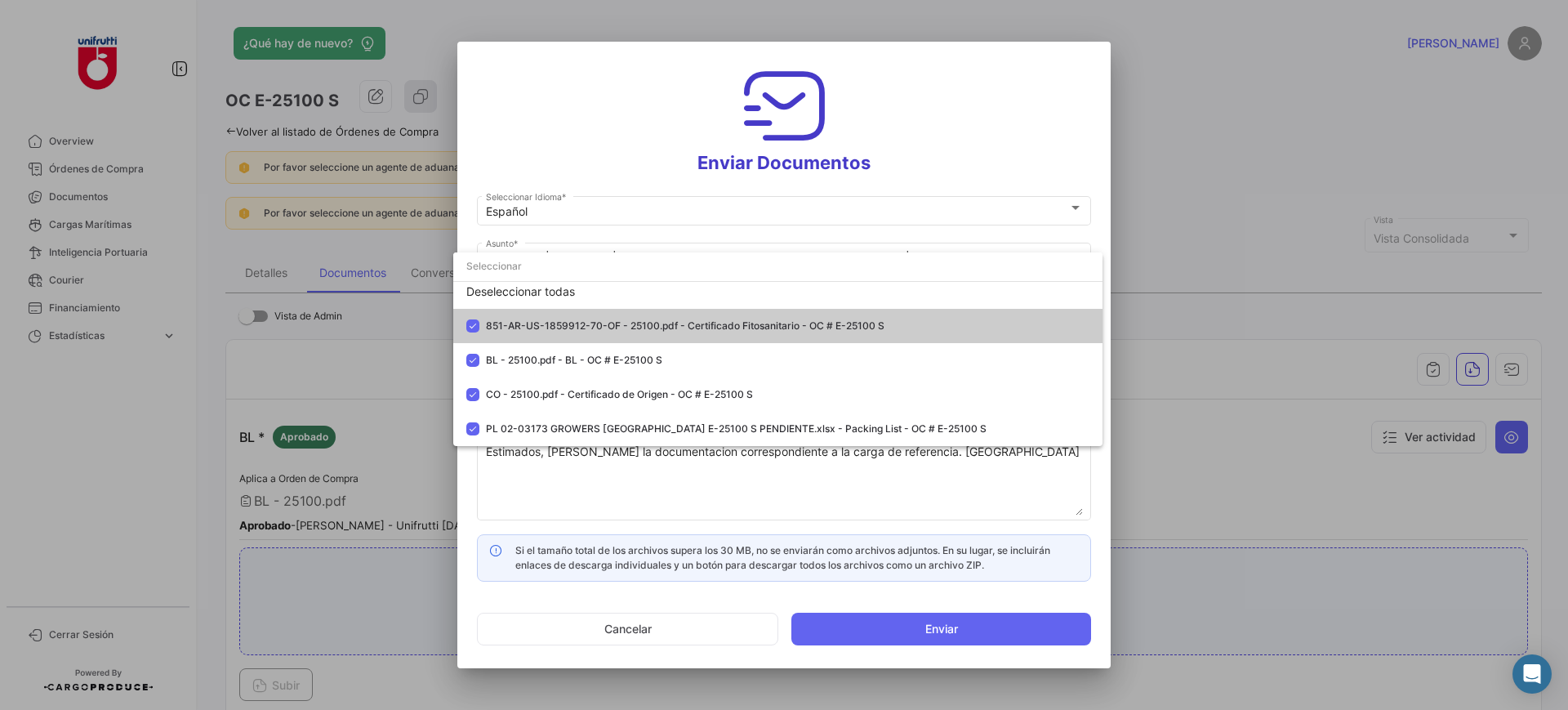 click at bounding box center (784, 355) 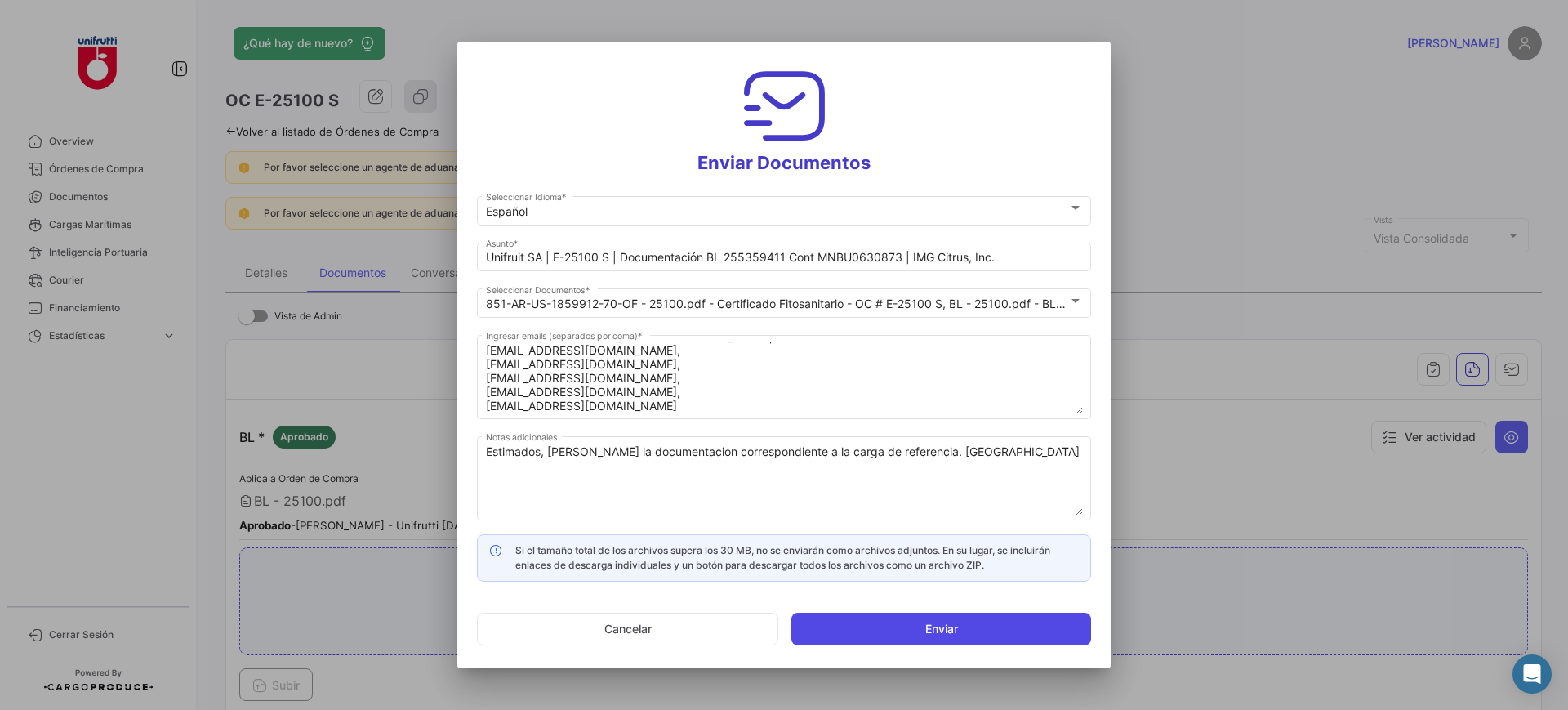 click on "Enviar" 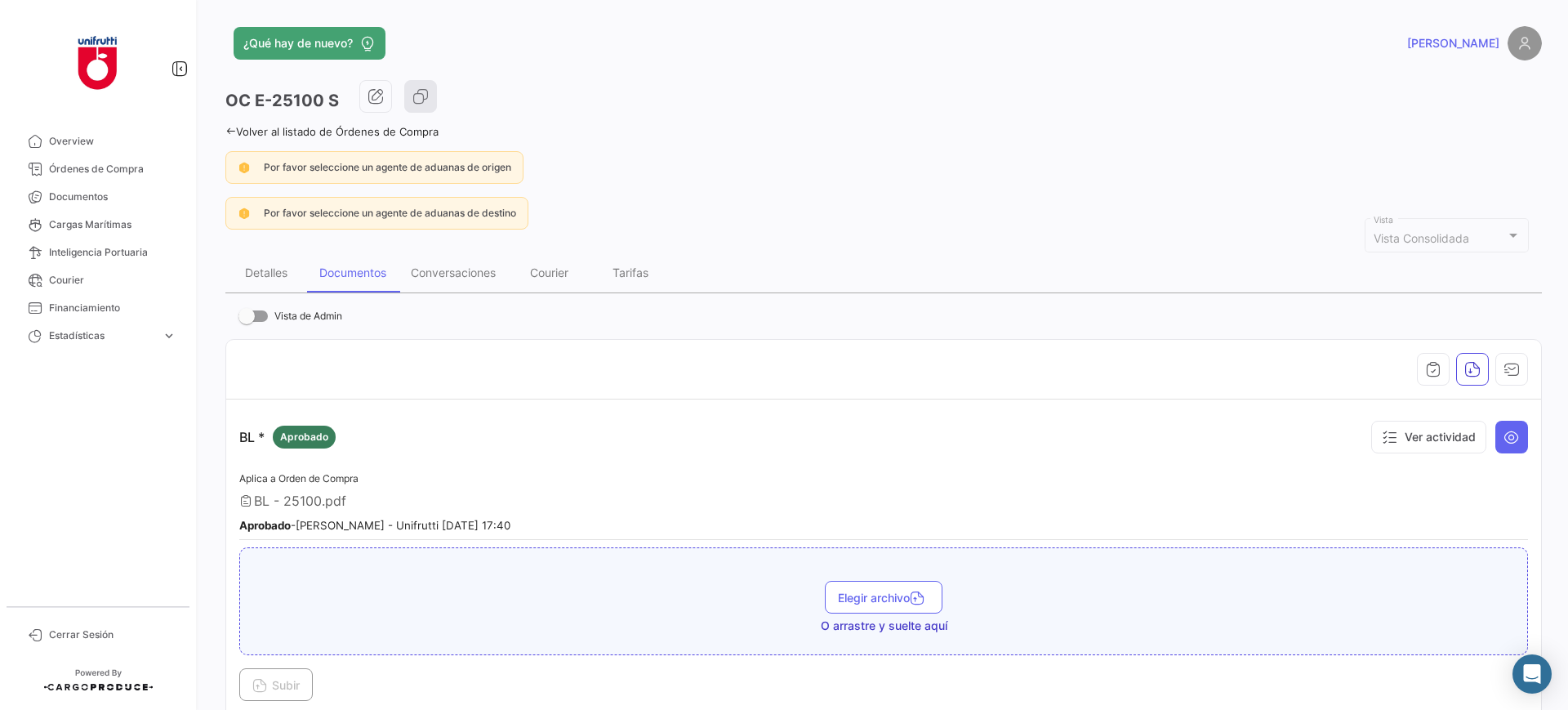 click 